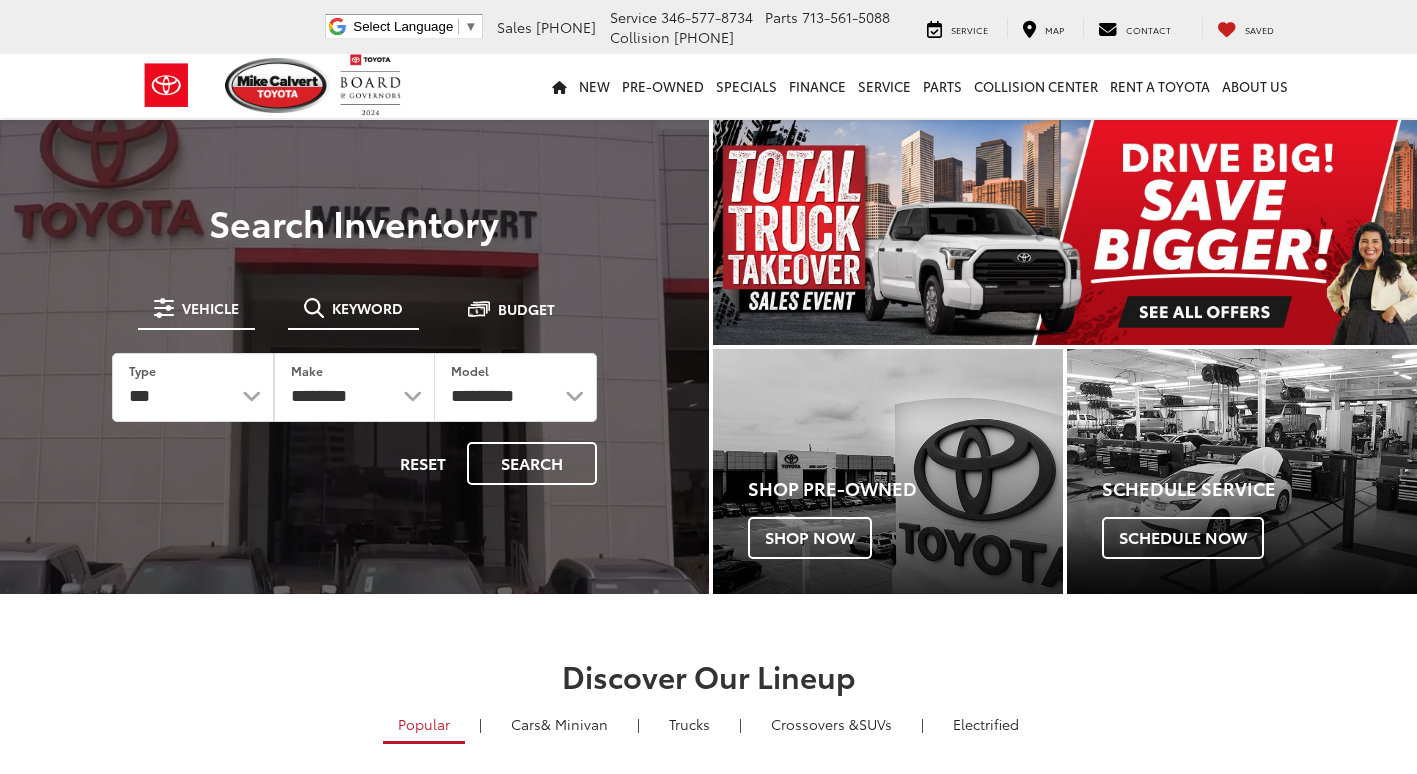 scroll, scrollTop: 0, scrollLeft: 0, axis: both 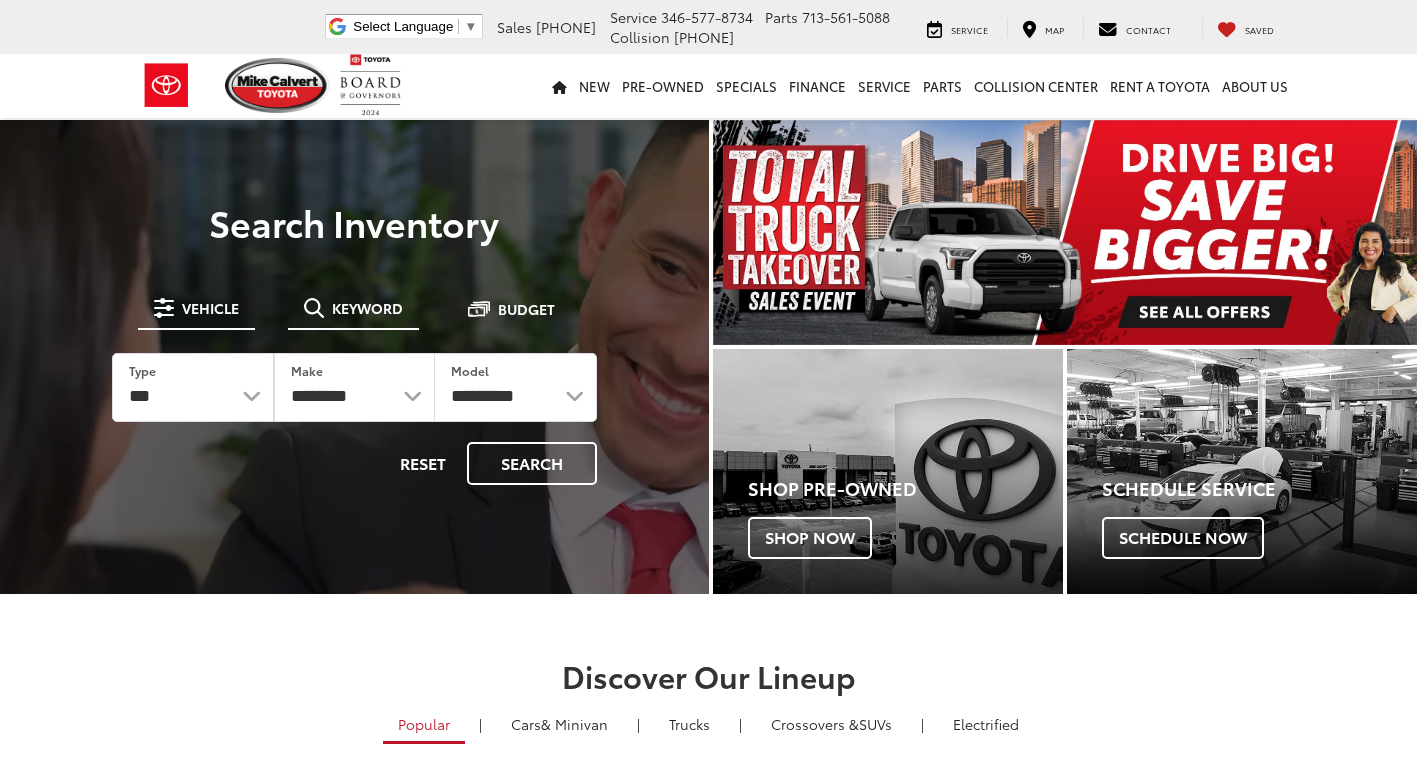 click on "Keyword" at bounding box center [367, 308] 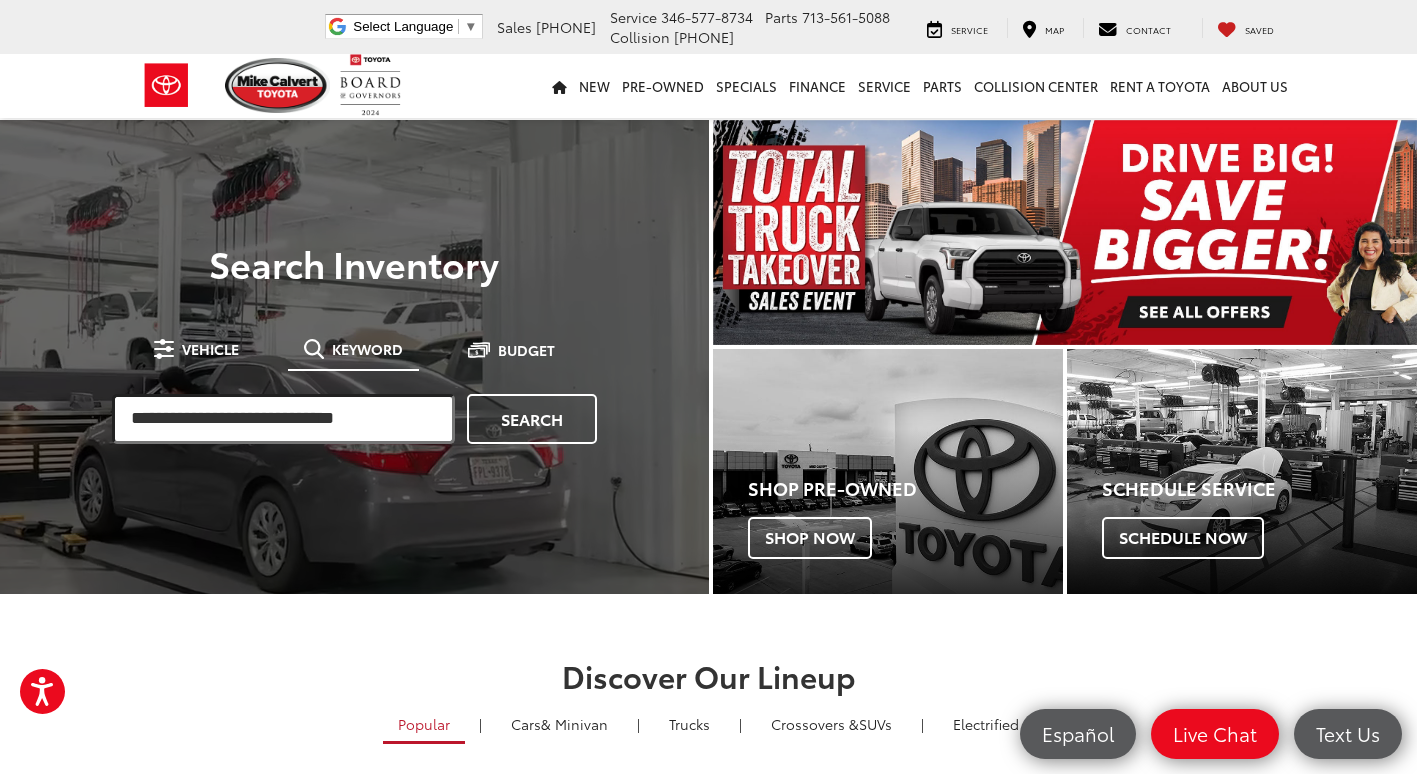 click at bounding box center (283, 419) 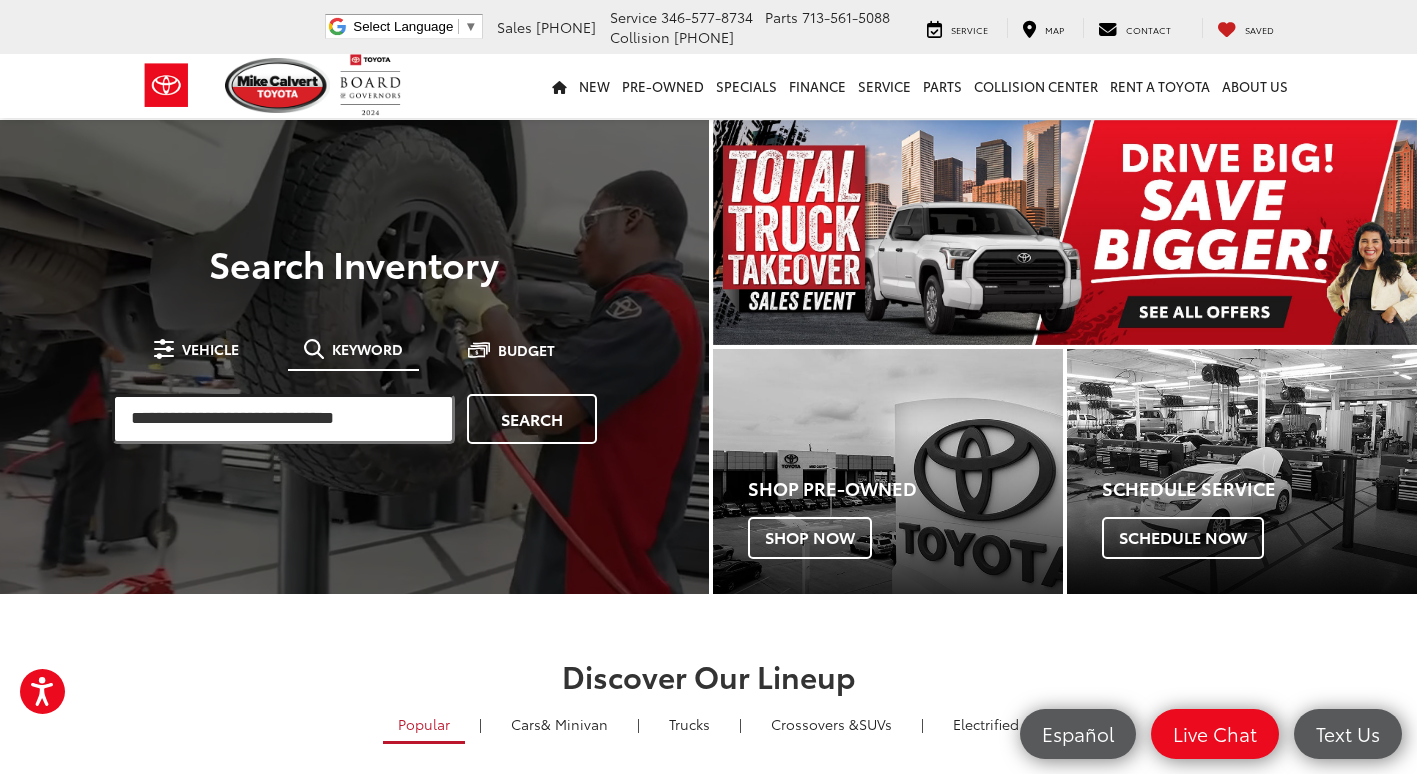 scroll, scrollTop: 0, scrollLeft: 0, axis: both 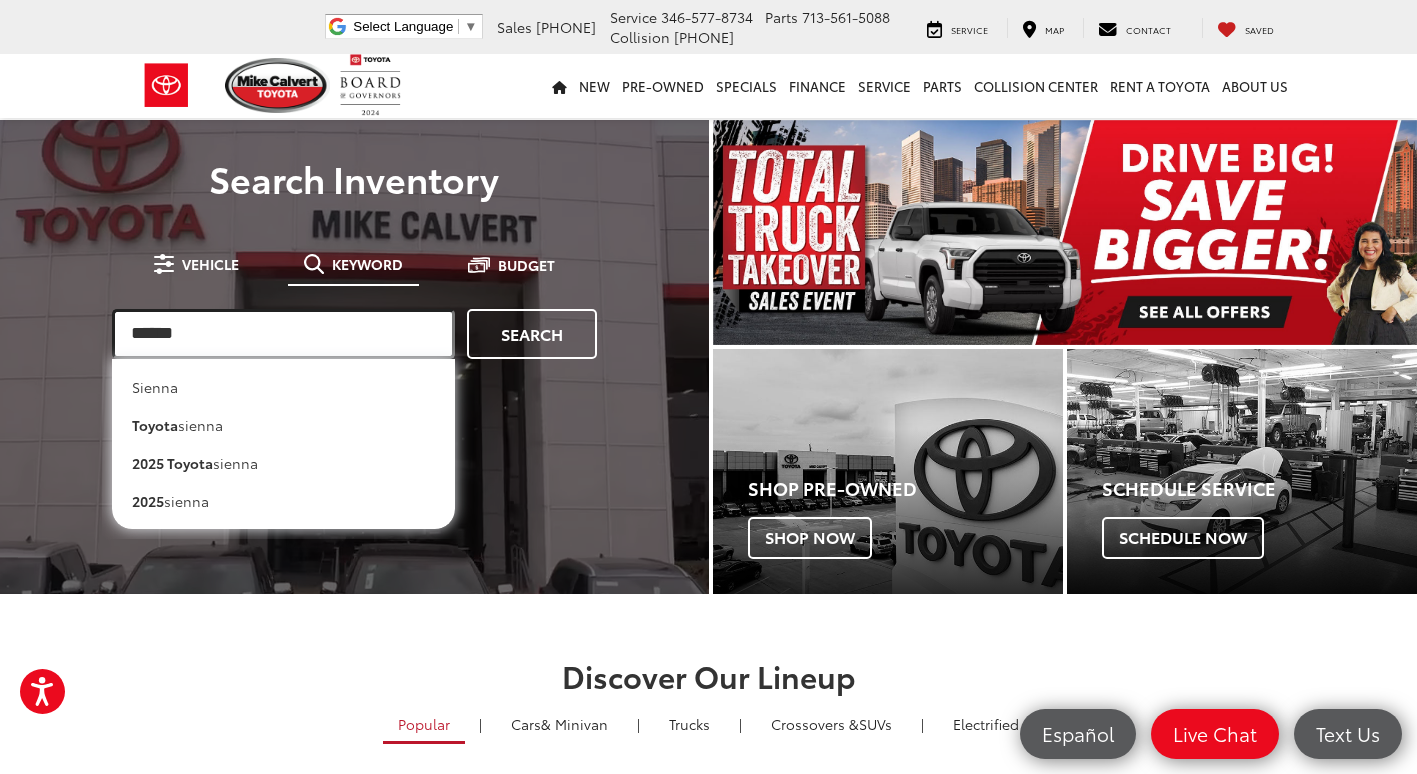 type on "******" 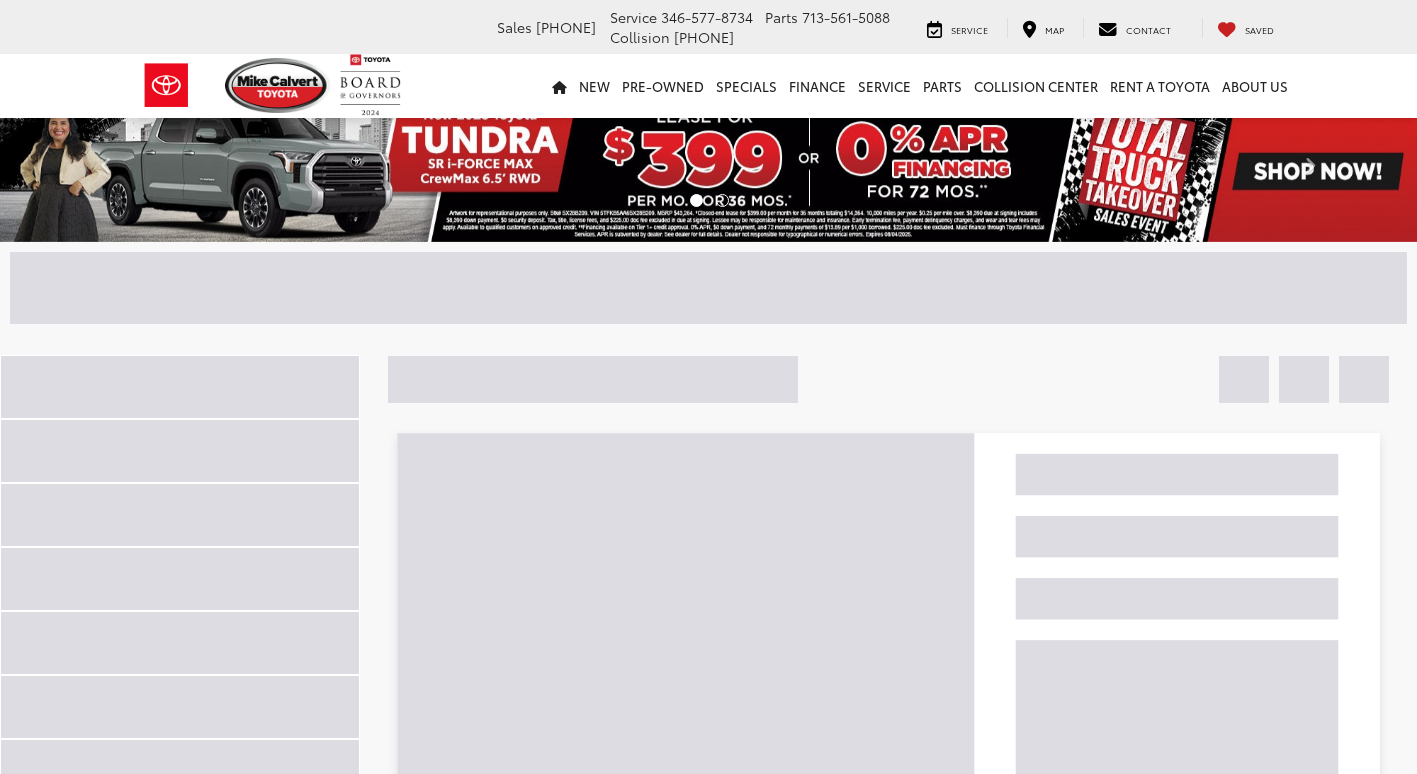 scroll, scrollTop: 0, scrollLeft: 0, axis: both 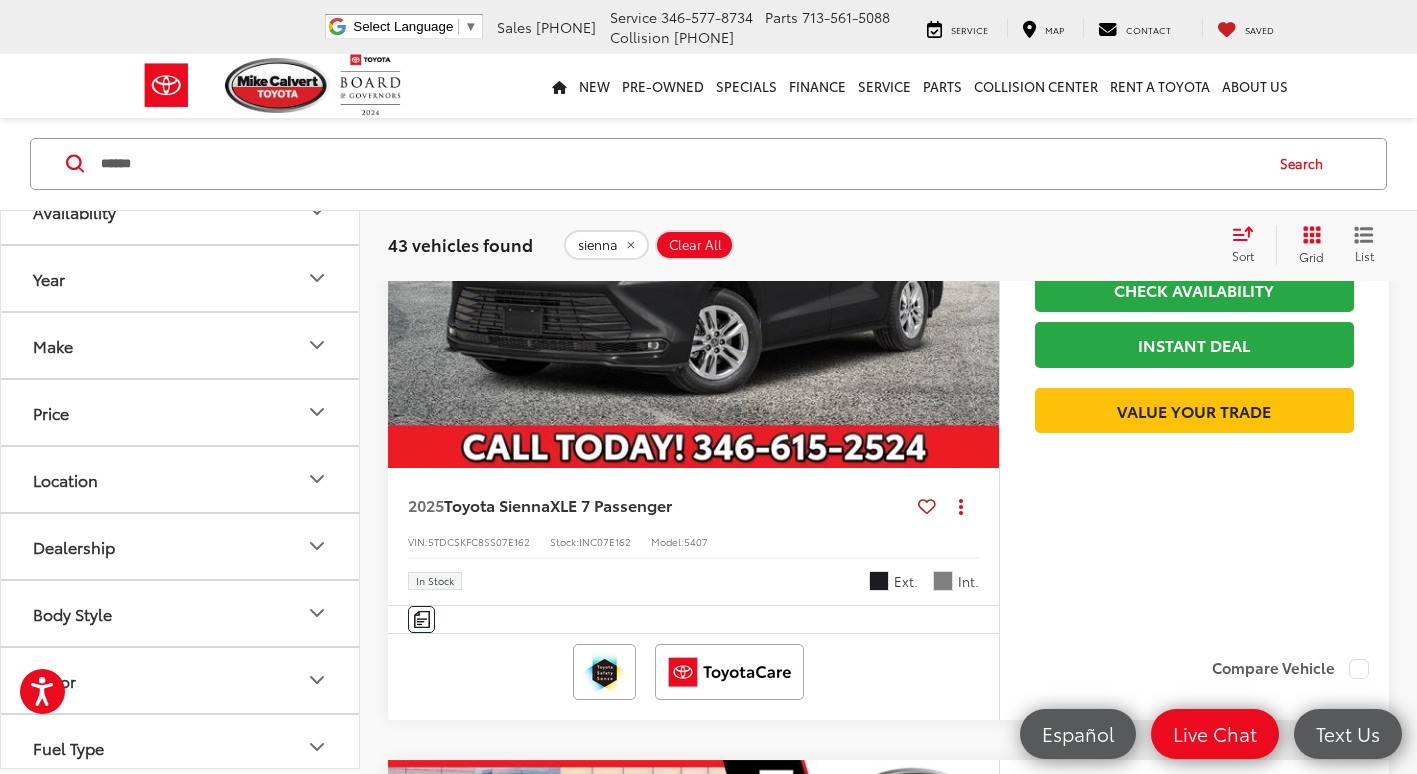 drag, startPoint x: 96, startPoint y: 162, endPoint x: 108, endPoint y: 164, distance: 12.165525 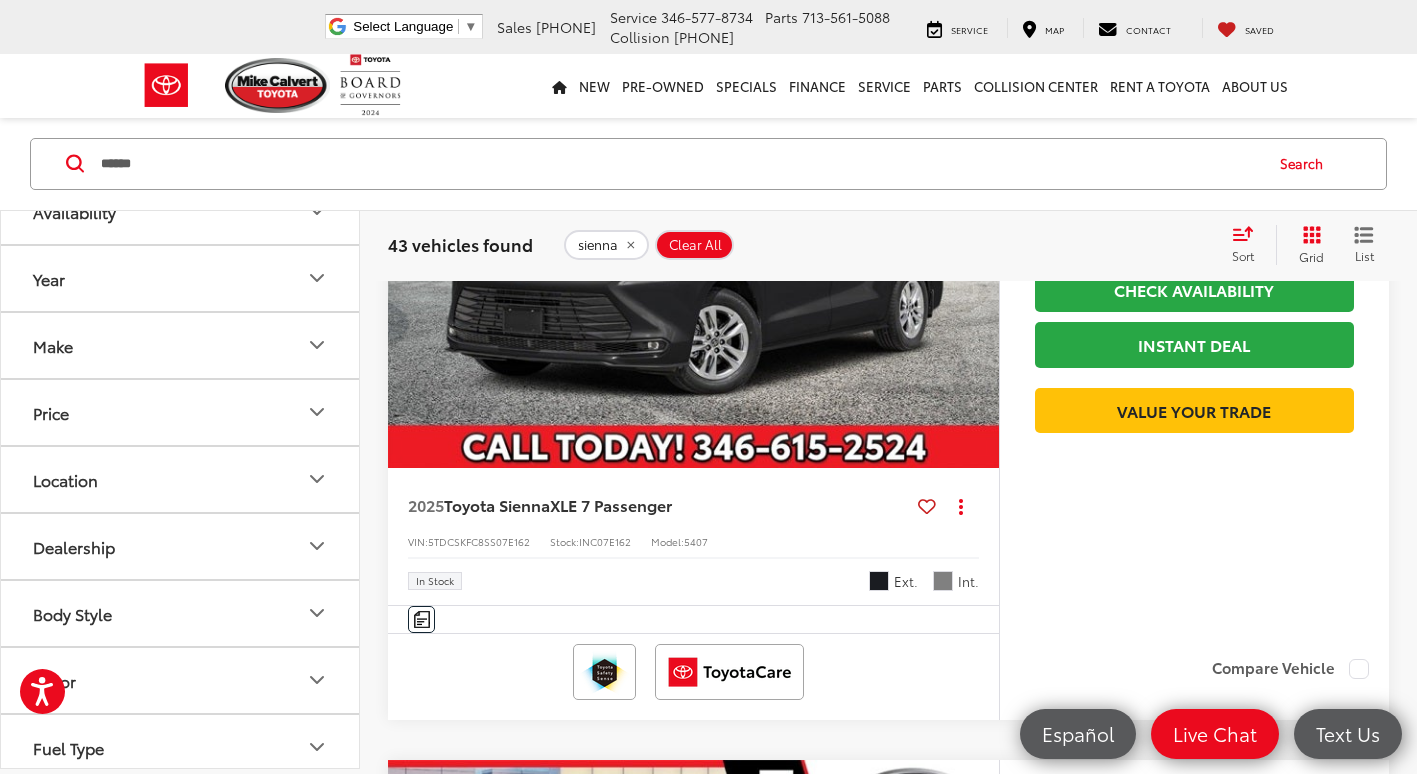 click on "******" at bounding box center (680, 164) 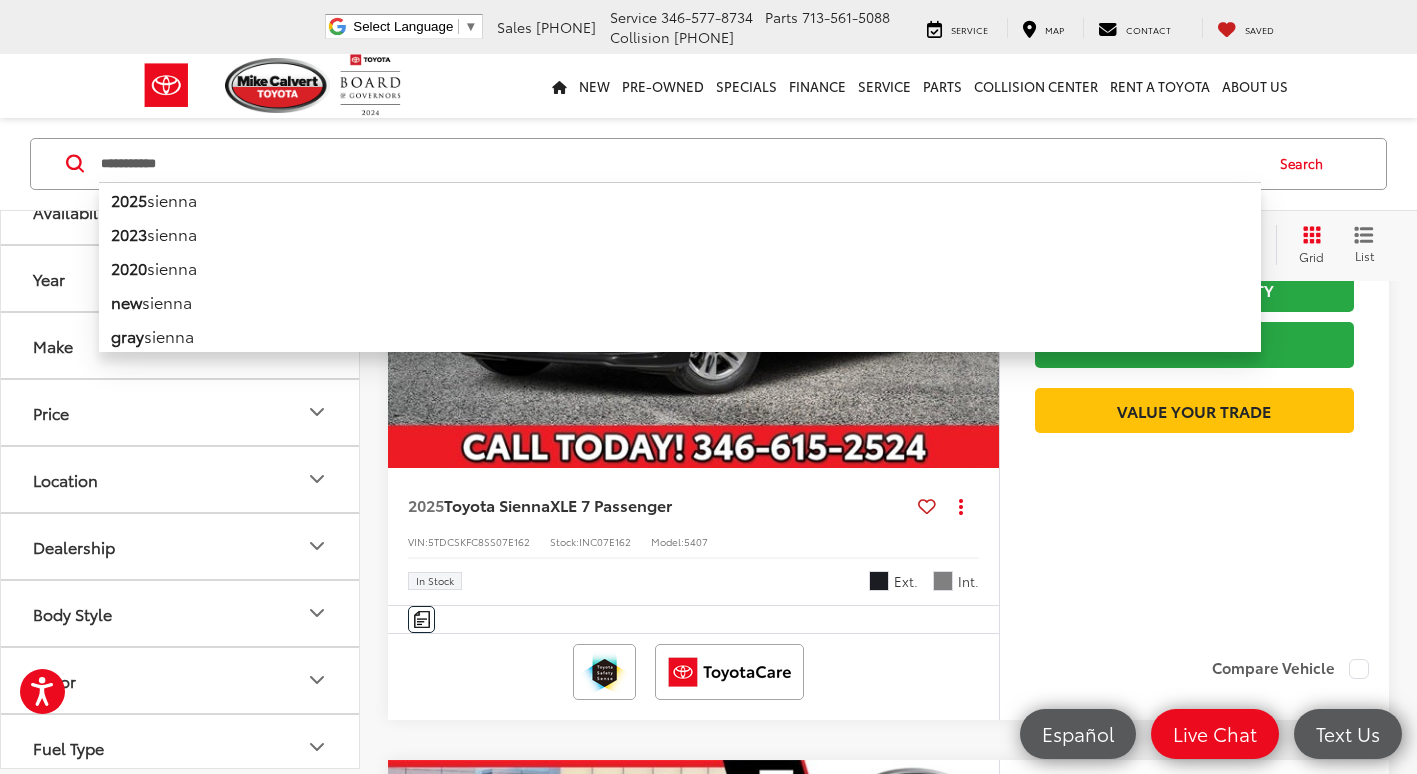 type on "**********" 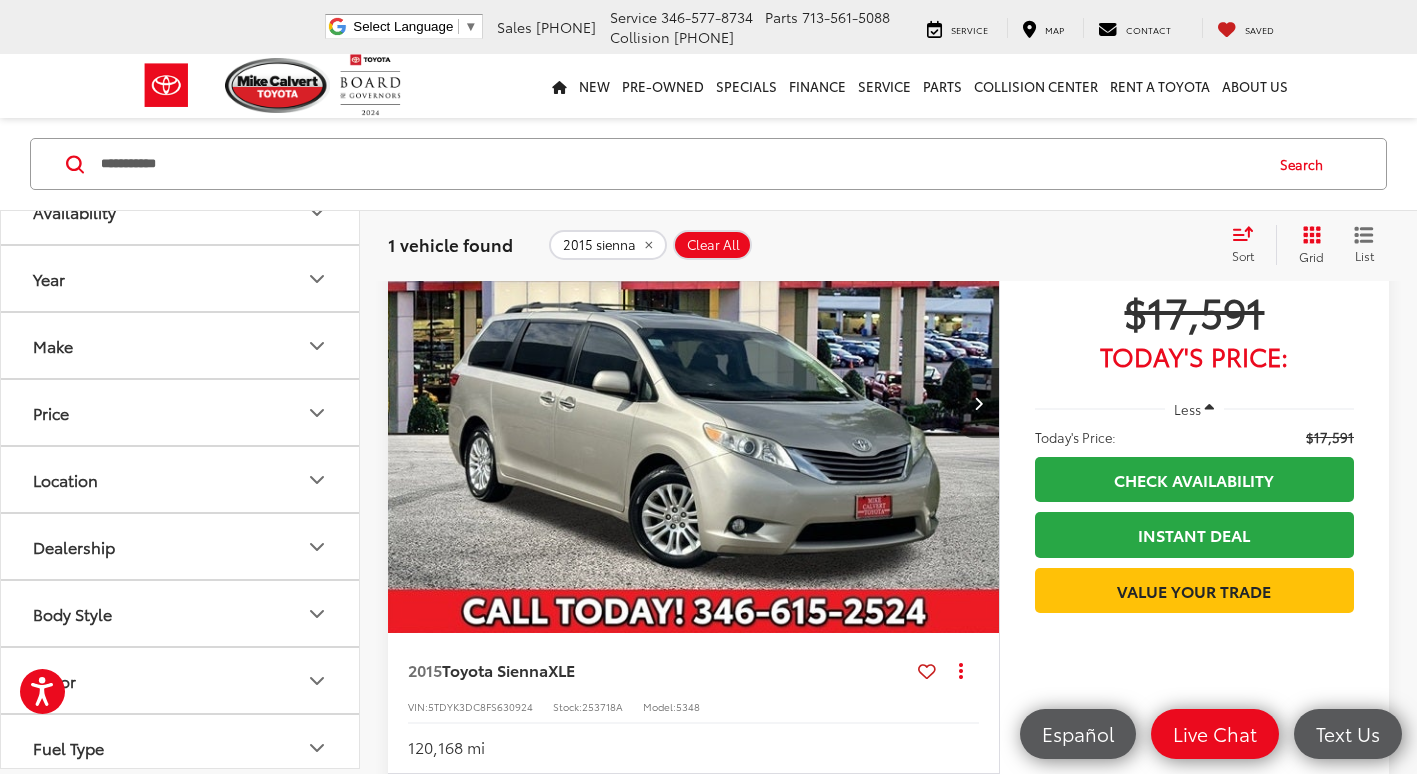 scroll, scrollTop: 0, scrollLeft: 0, axis: both 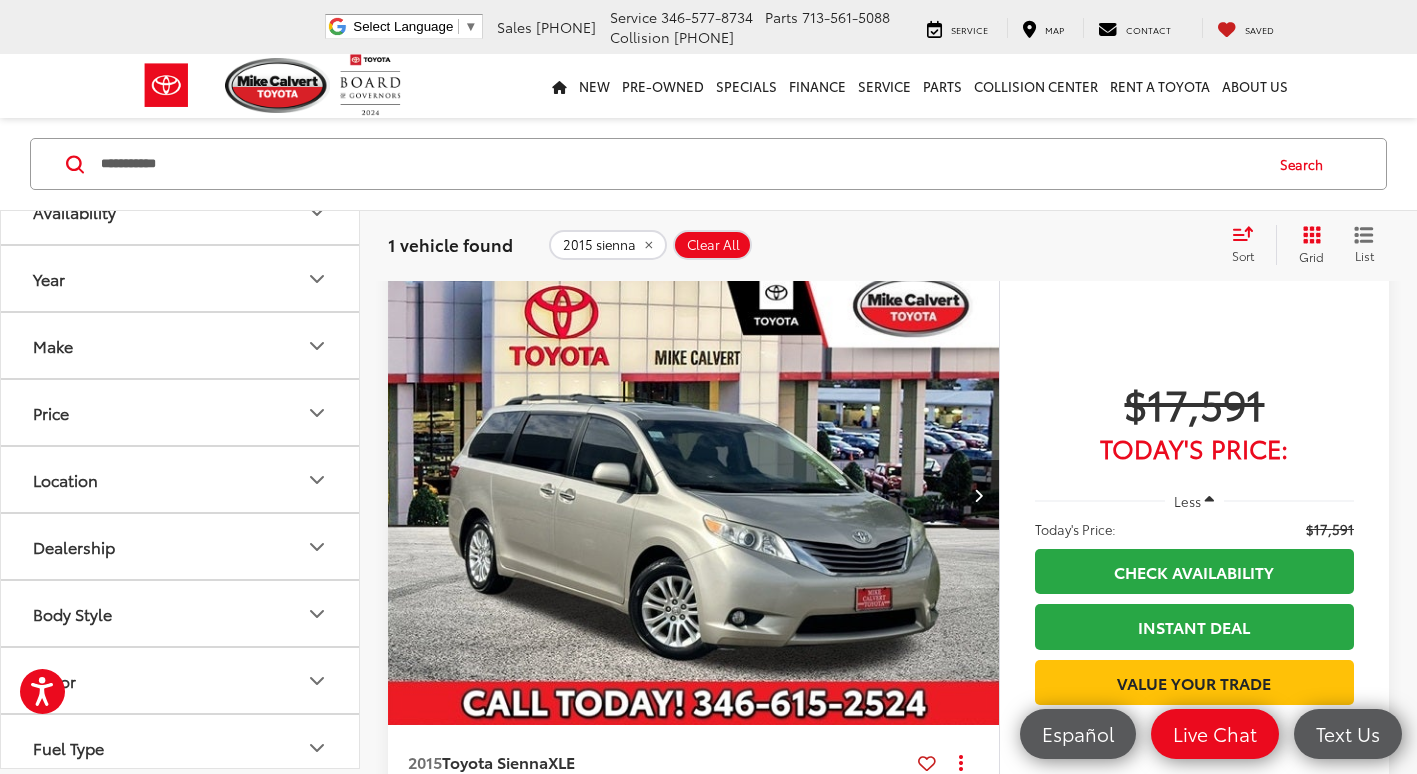 click on "$17,591
Today's Price:
Less
Today's Price:
$17,591
Check Availability
Instant Deal
Instant Deal
Value Your Trade" at bounding box center (1194, 579) 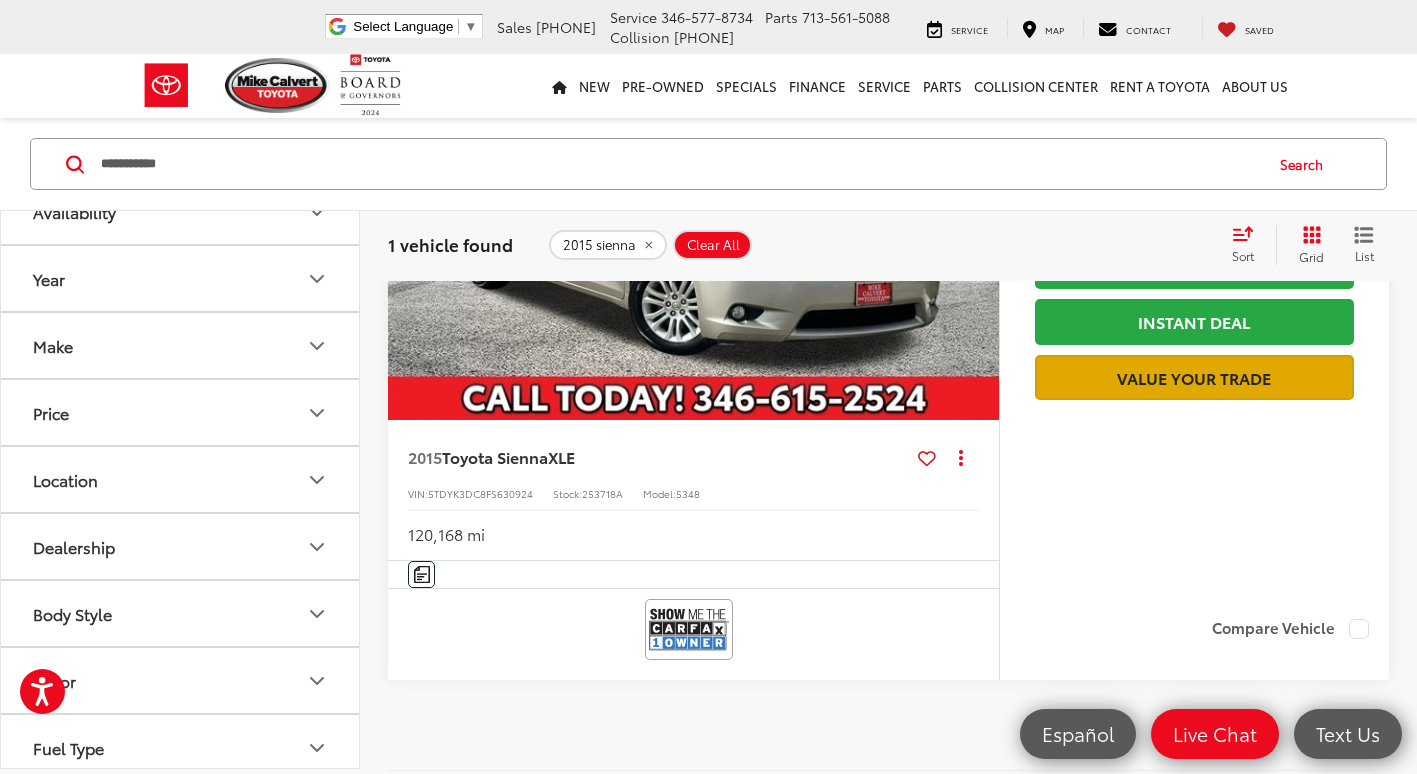 scroll, scrollTop: 18, scrollLeft: 0, axis: vertical 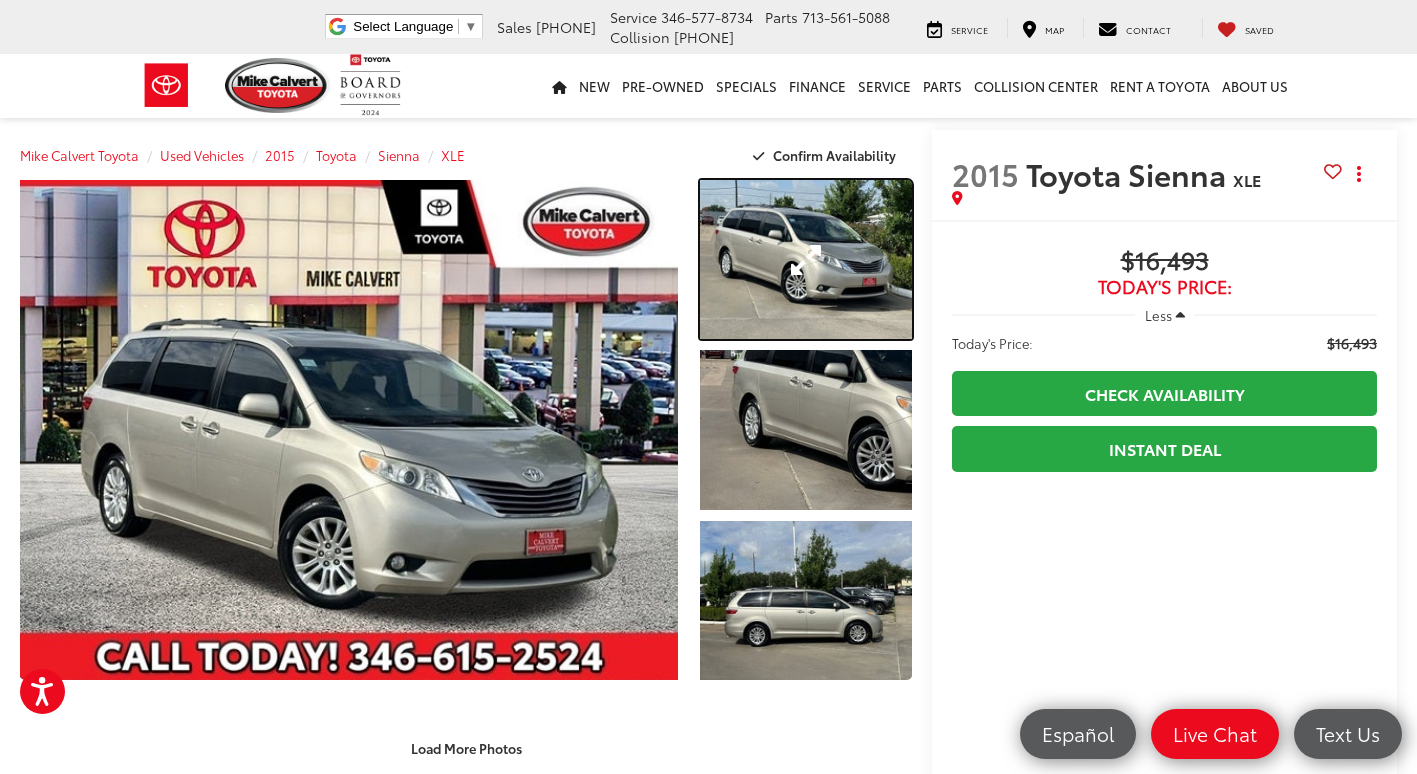 click at bounding box center (806, 259) 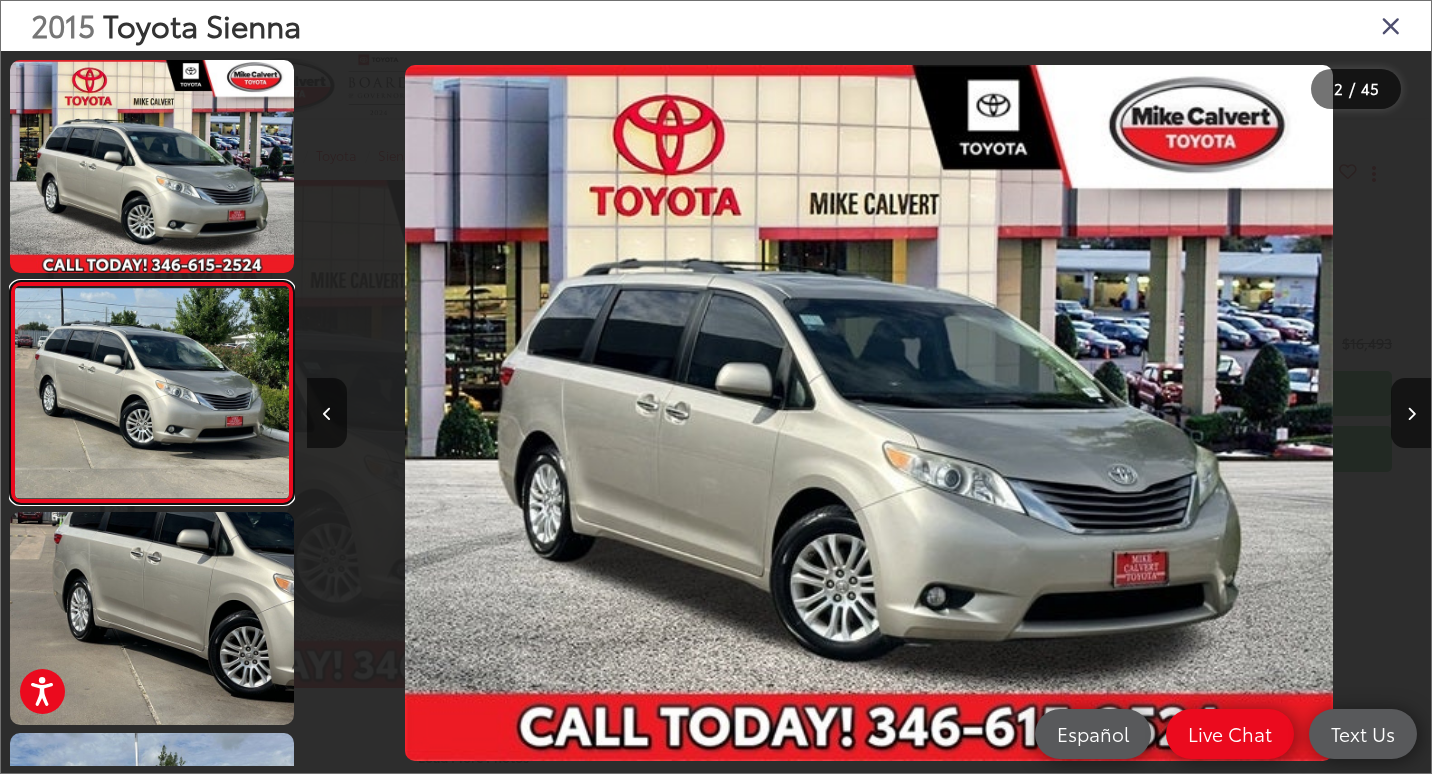 scroll, scrollTop: 0, scrollLeft: 101, axis: horizontal 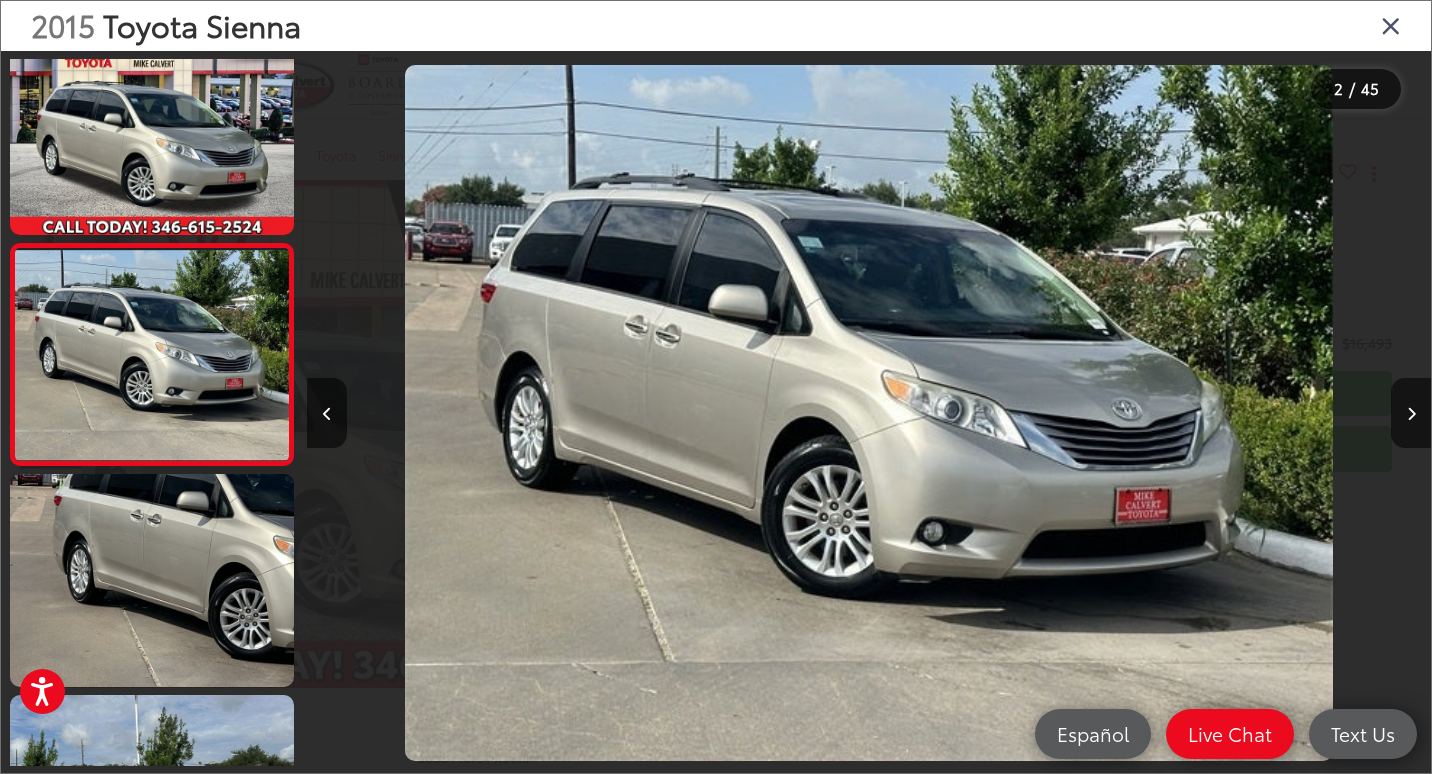 click at bounding box center (1391, 25) 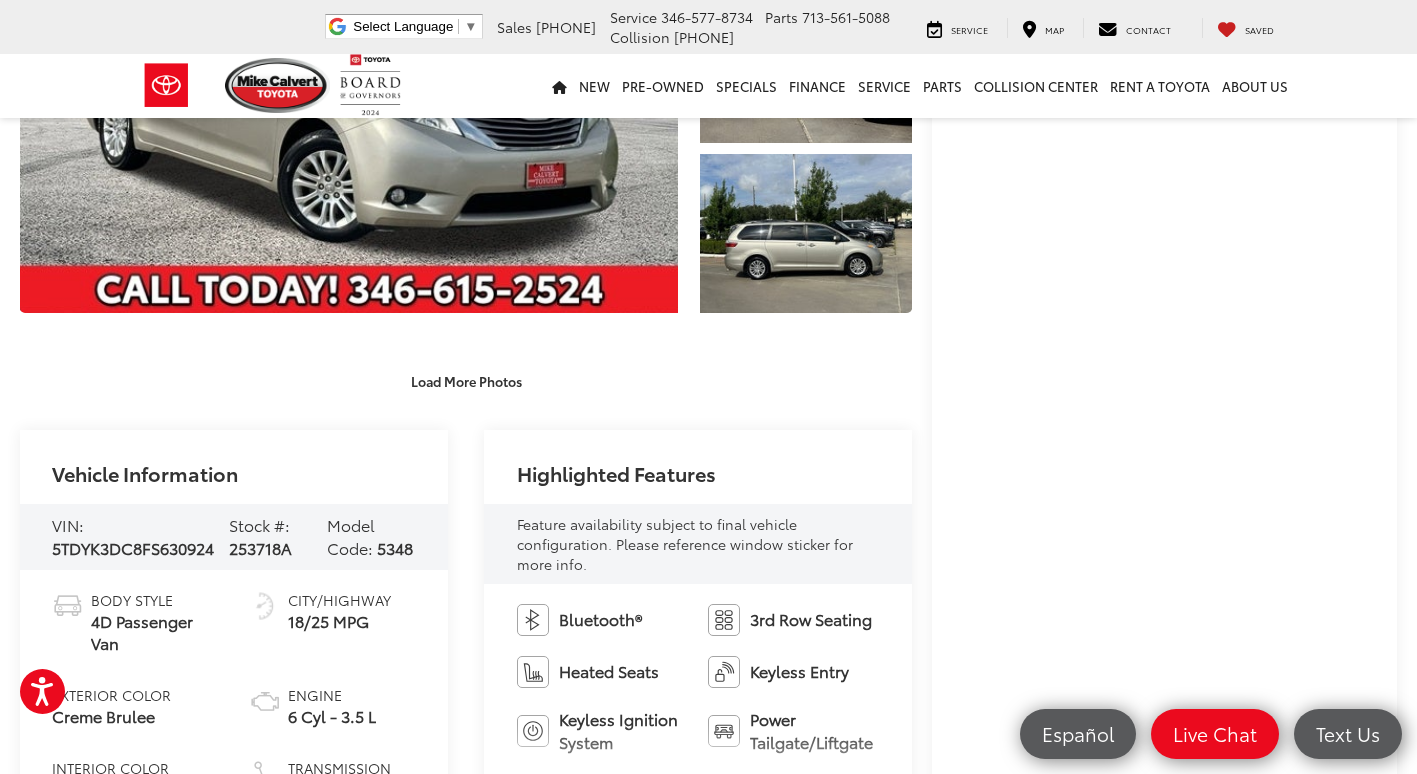 scroll, scrollTop: 400, scrollLeft: 0, axis: vertical 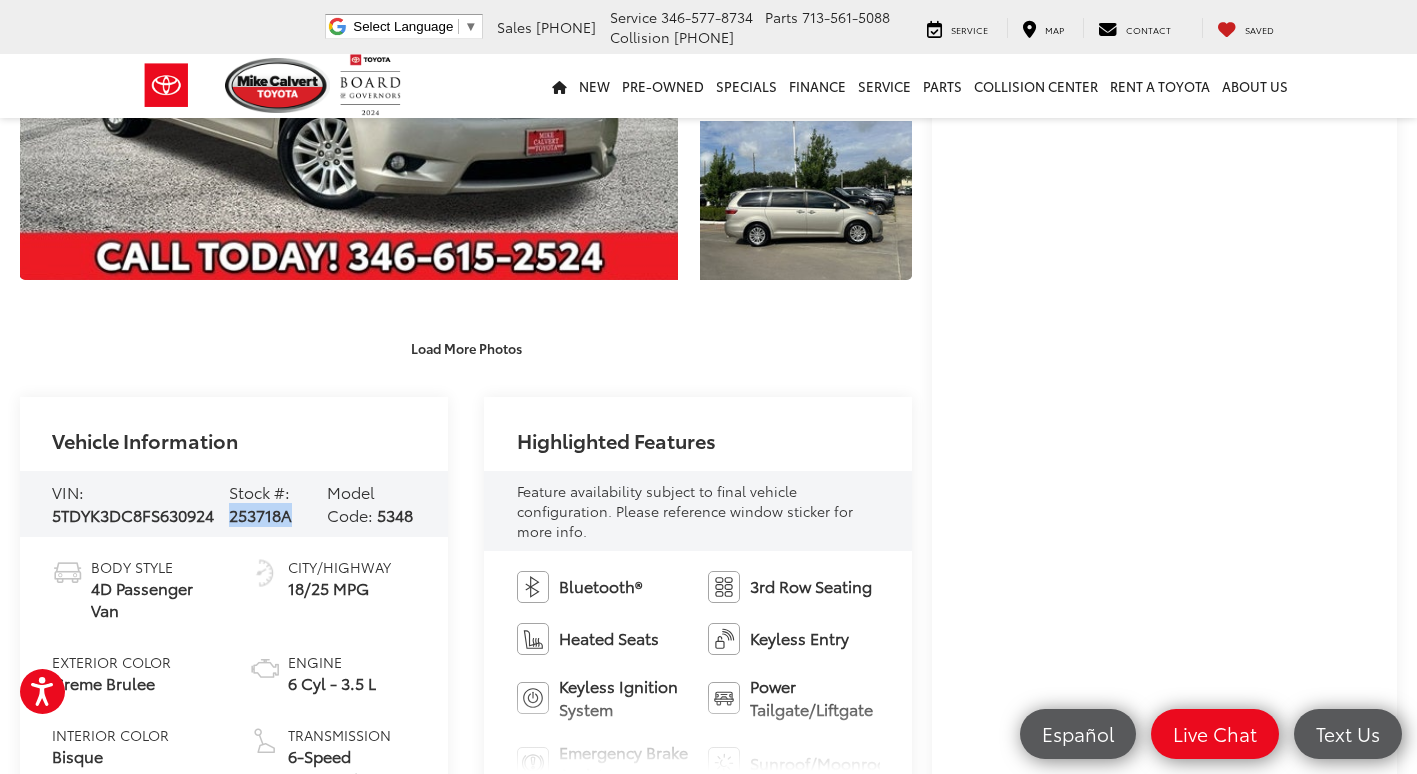 drag, startPoint x: 287, startPoint y: 513, endPoint x: 233, endPoint y: 528, distance: 56.044624 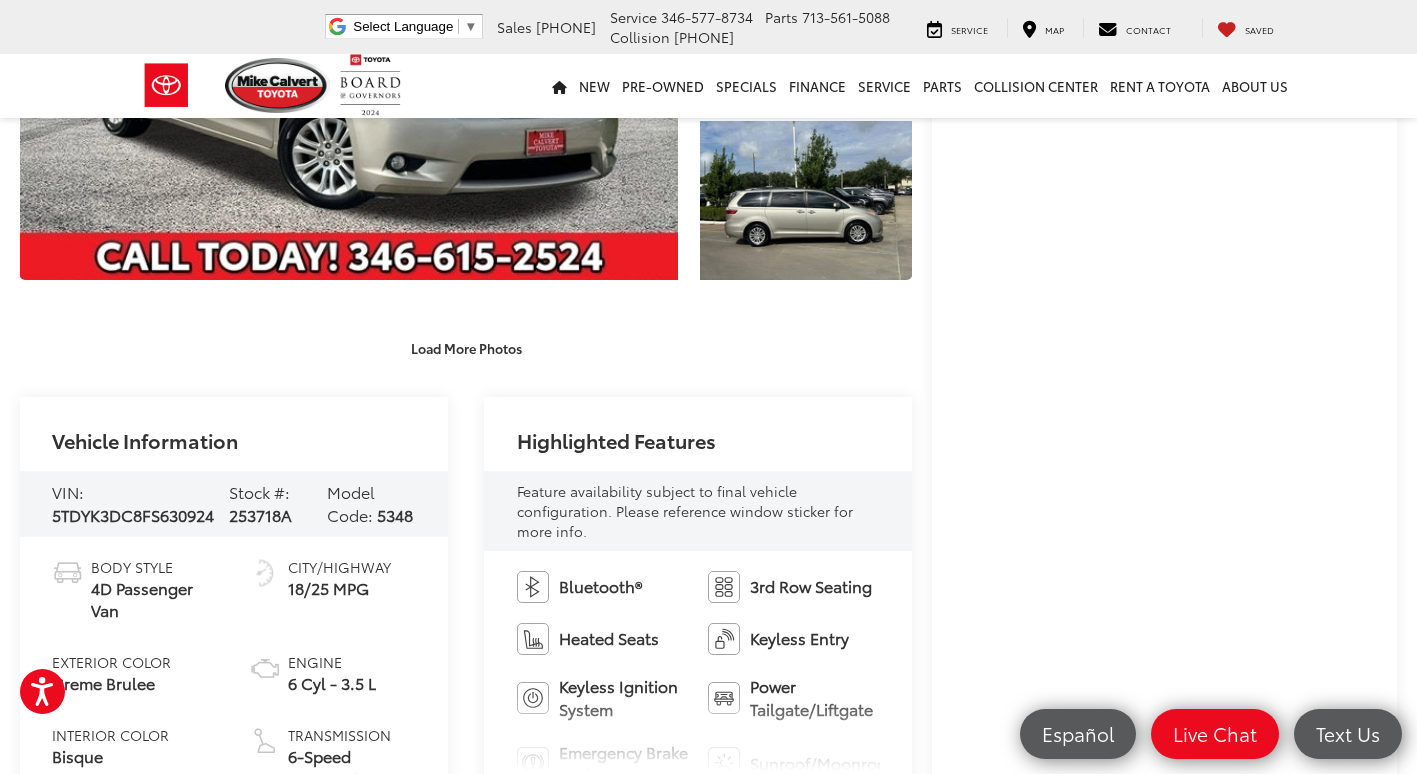 click on "Load More Photos" at bounding box center [466, 338] 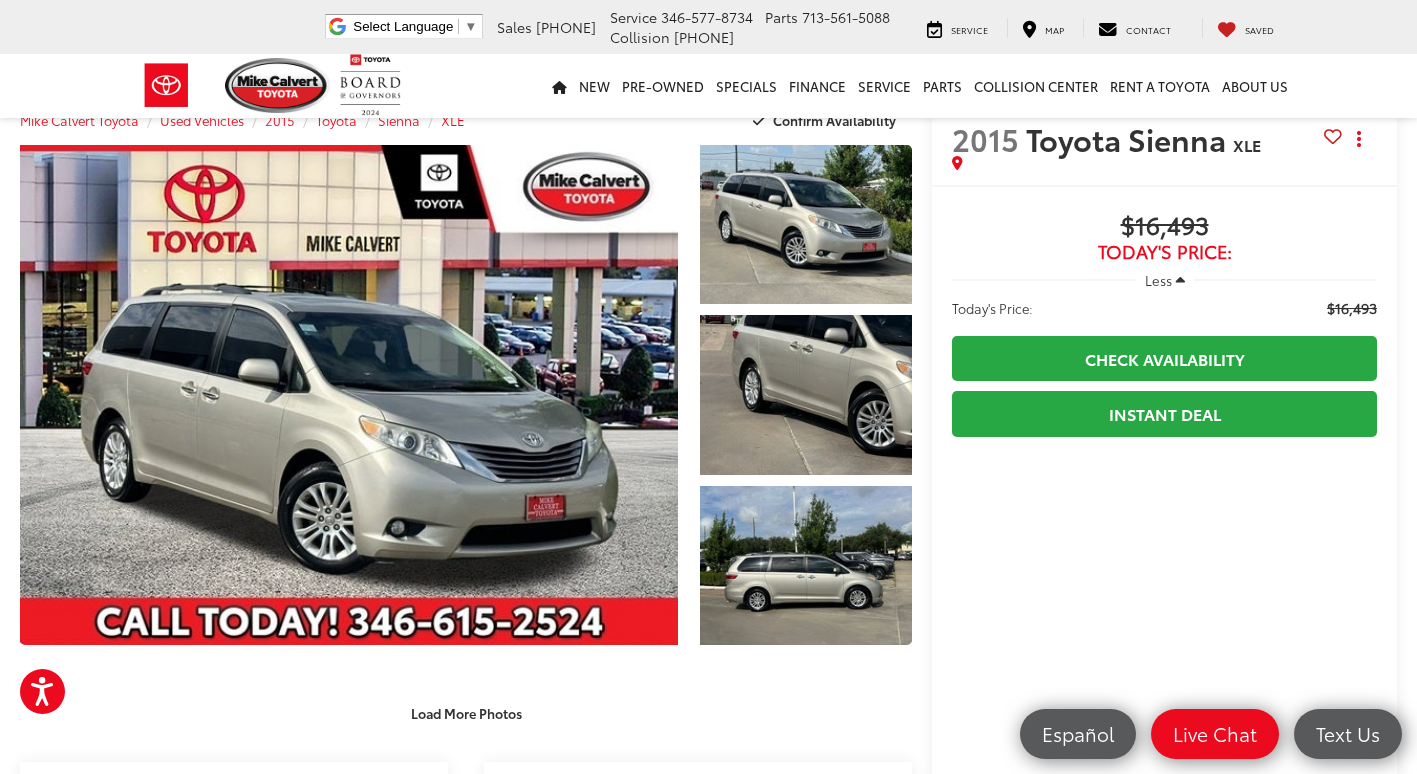 scroll, scrollTop: 0, scrollLeft: 0, axis: both 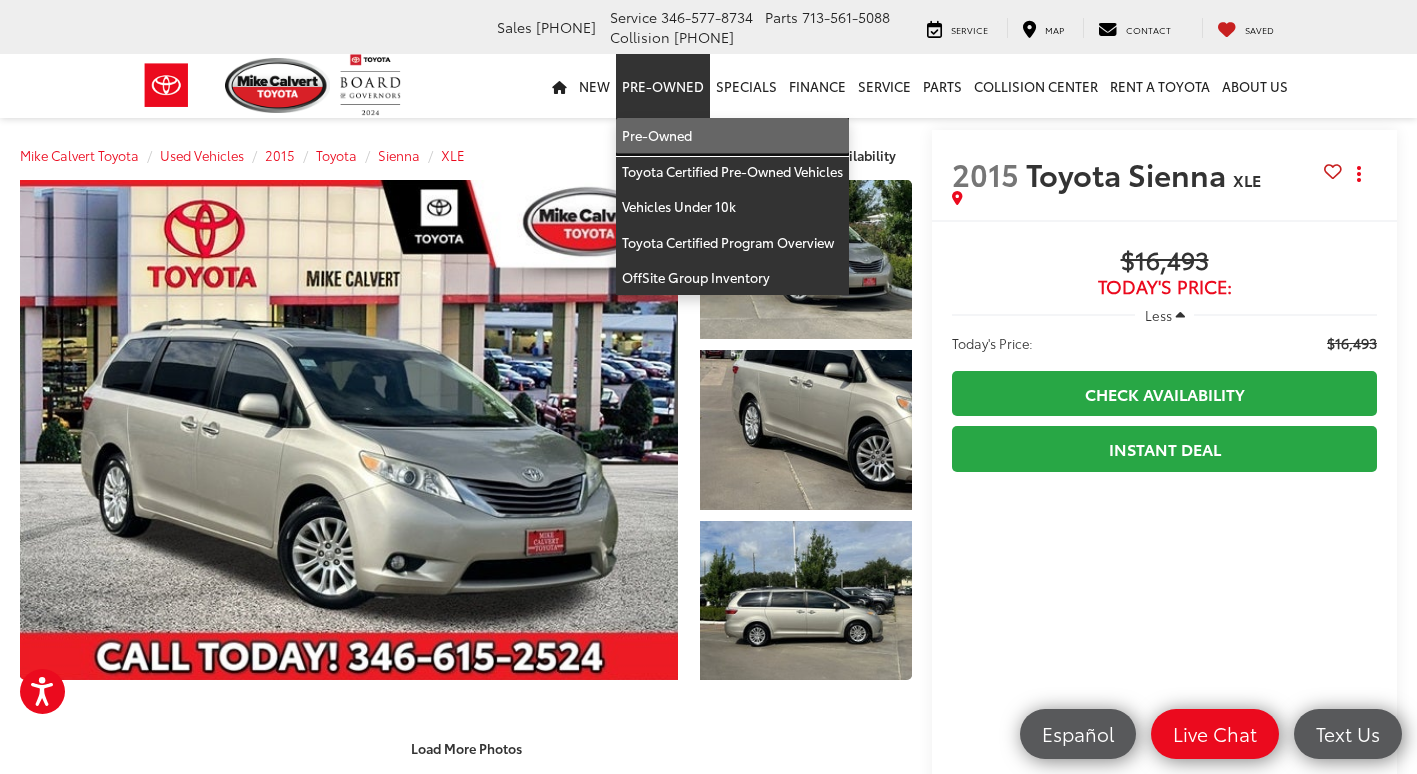 drag, startPoint x: 673, startPoint y: 138, endPoint x: 668, endPoint y: 129, distance: 10.29563 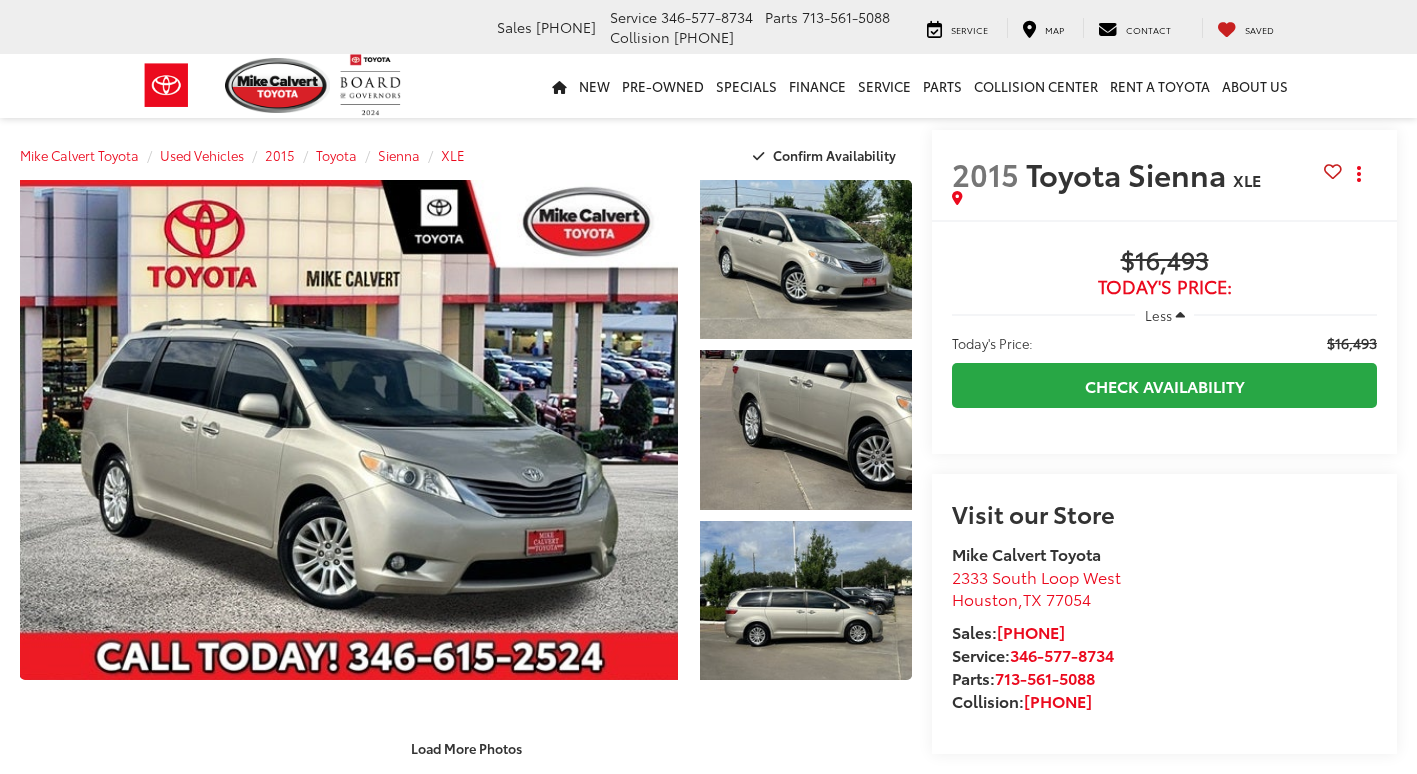 scroll, scrollTop: 0, scrollLeft: 0, axis: both 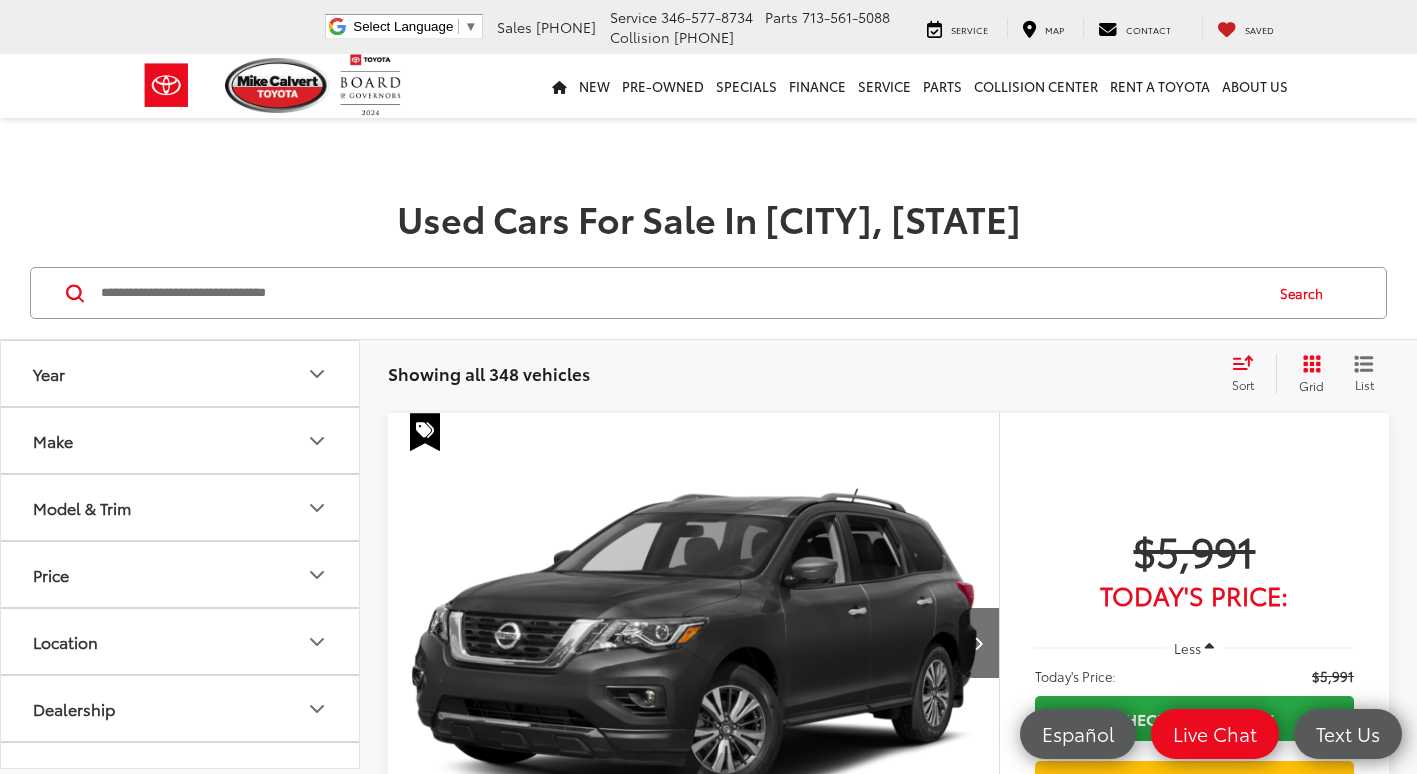click at bounding box center (680, 293) 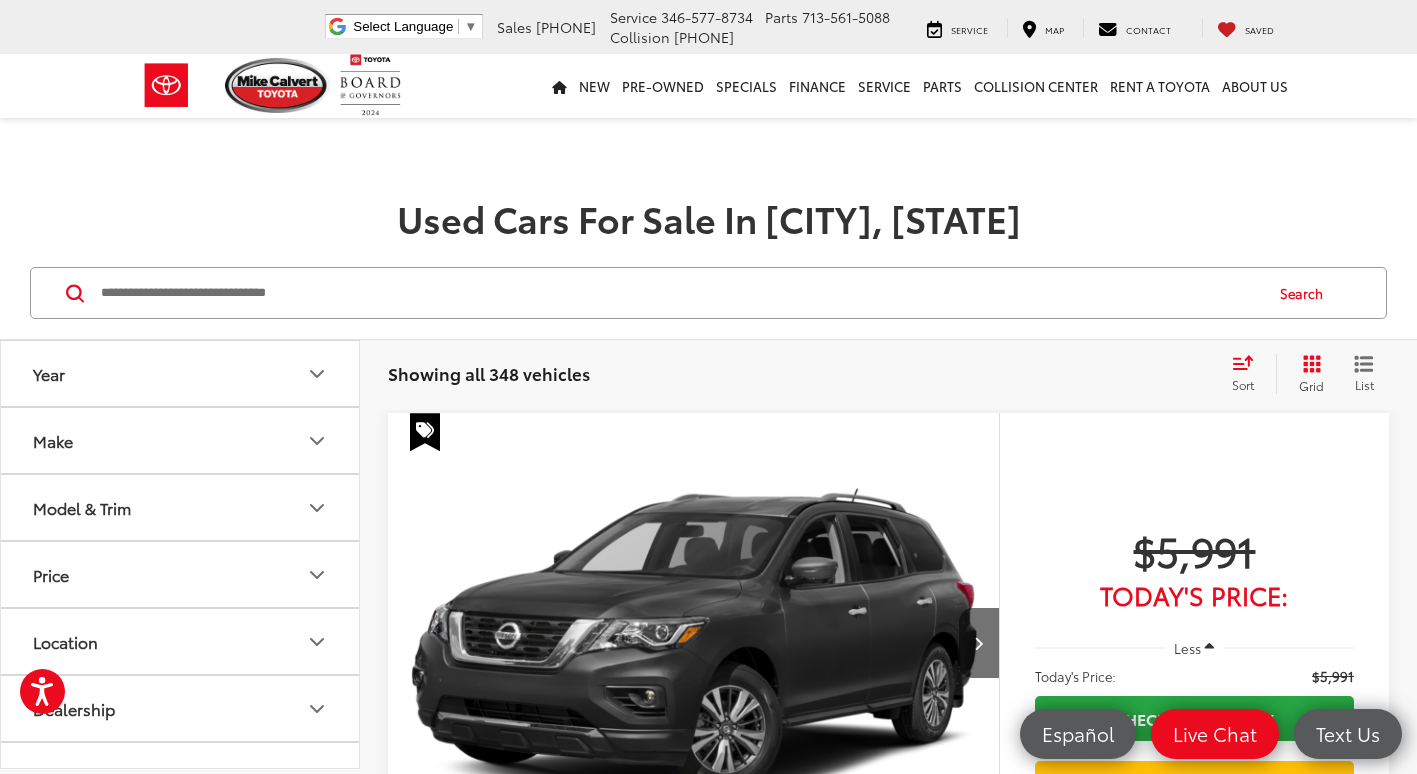 click at bounding box center [680, 293] 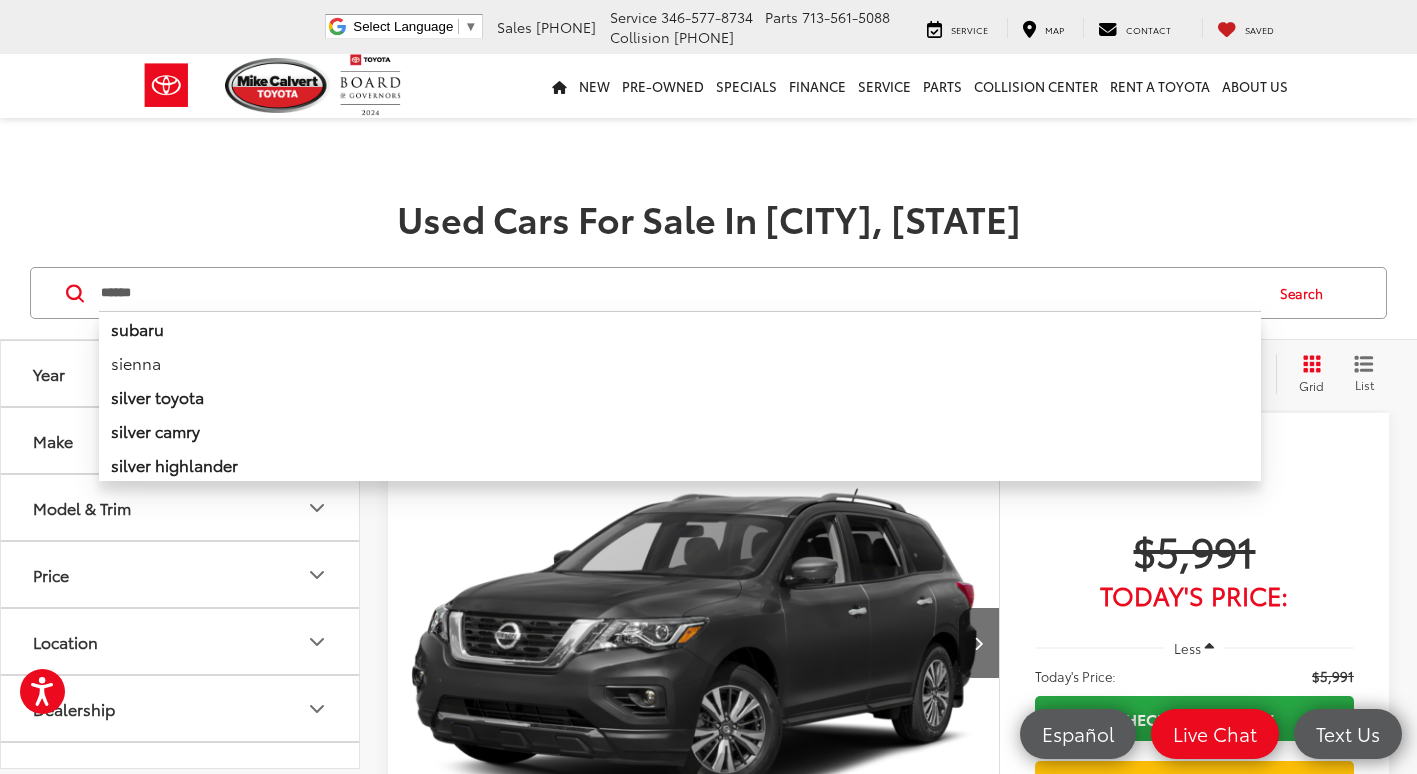 type on "******" 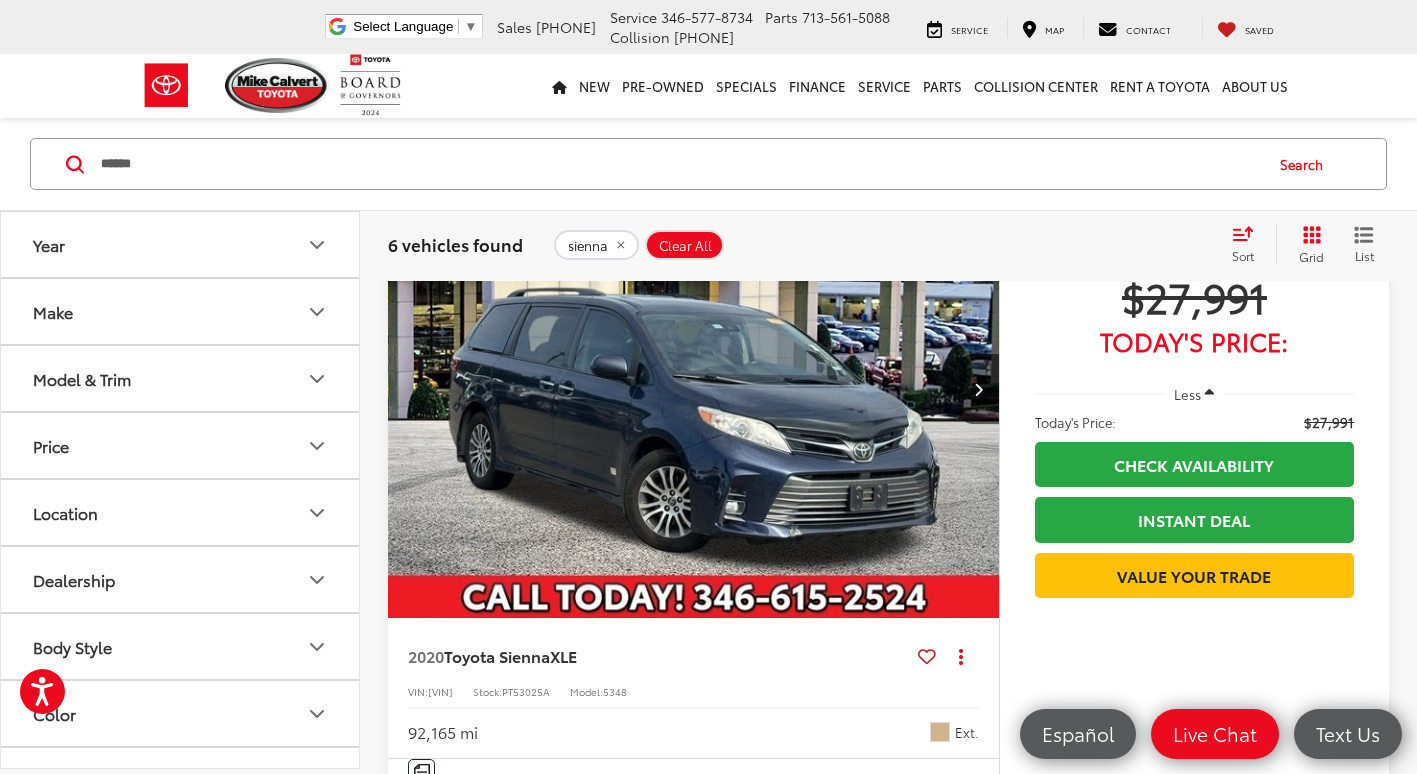 scroll, scrollTop: 300, scrollLeft: 0, axis: vertical 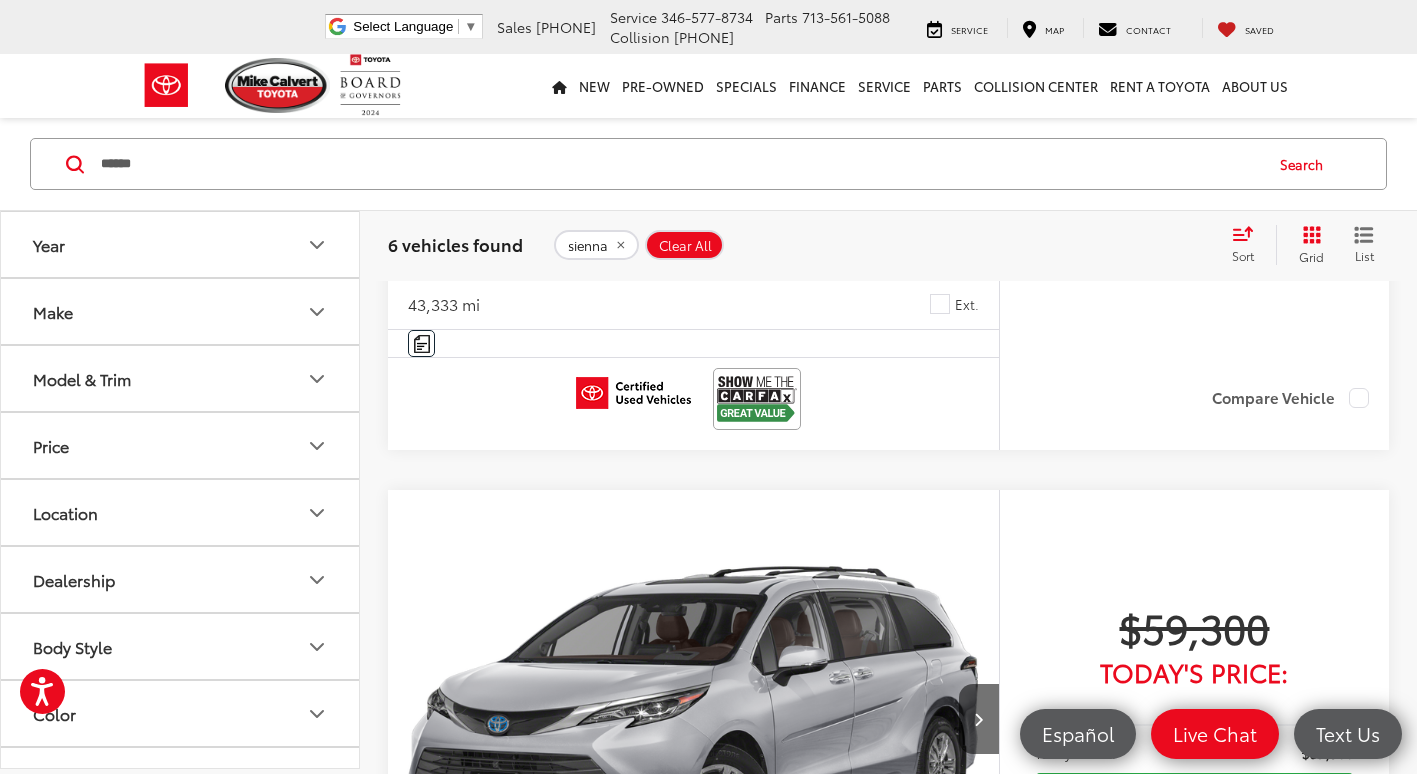 click on "******" at bounding box center (680, 164) 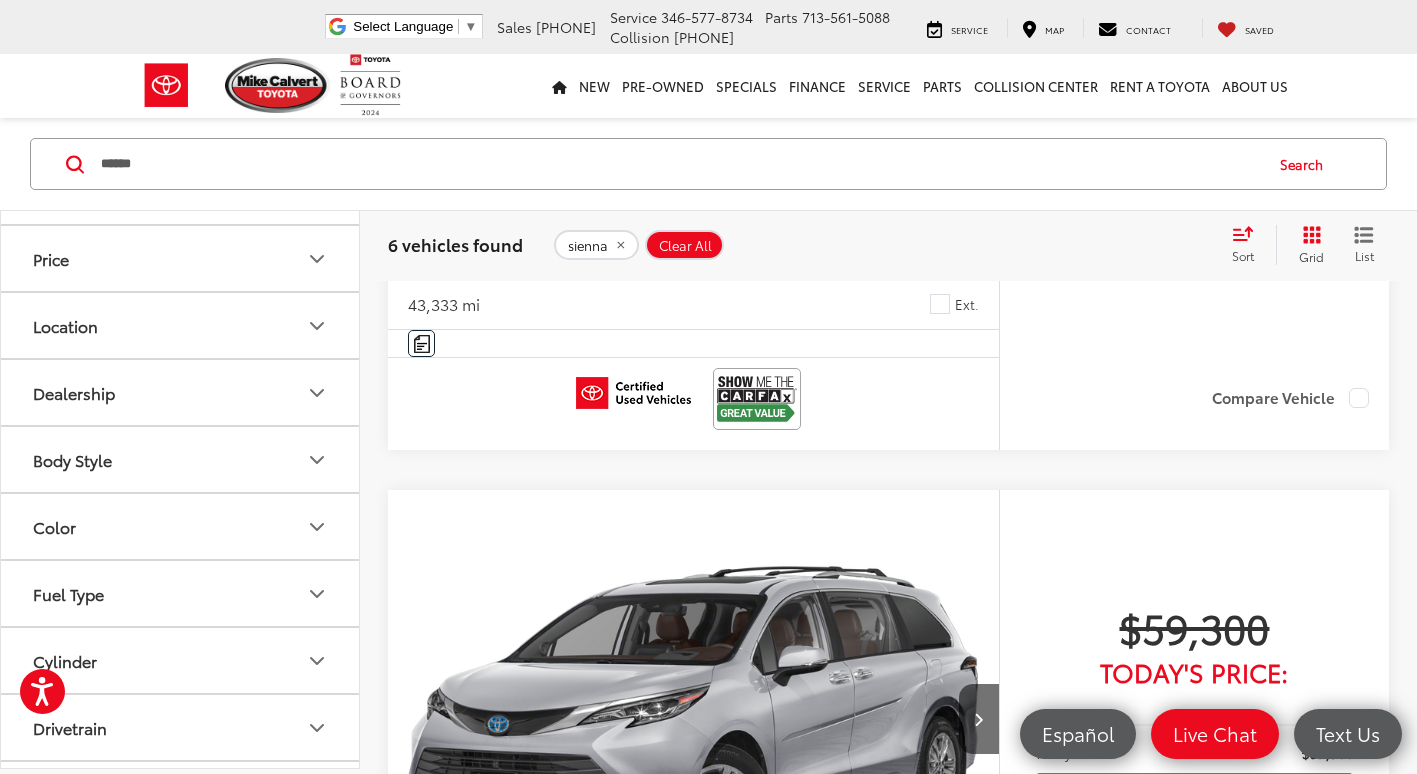 scroll, scrollTop: 0, scrollLeft: 0, axis: both 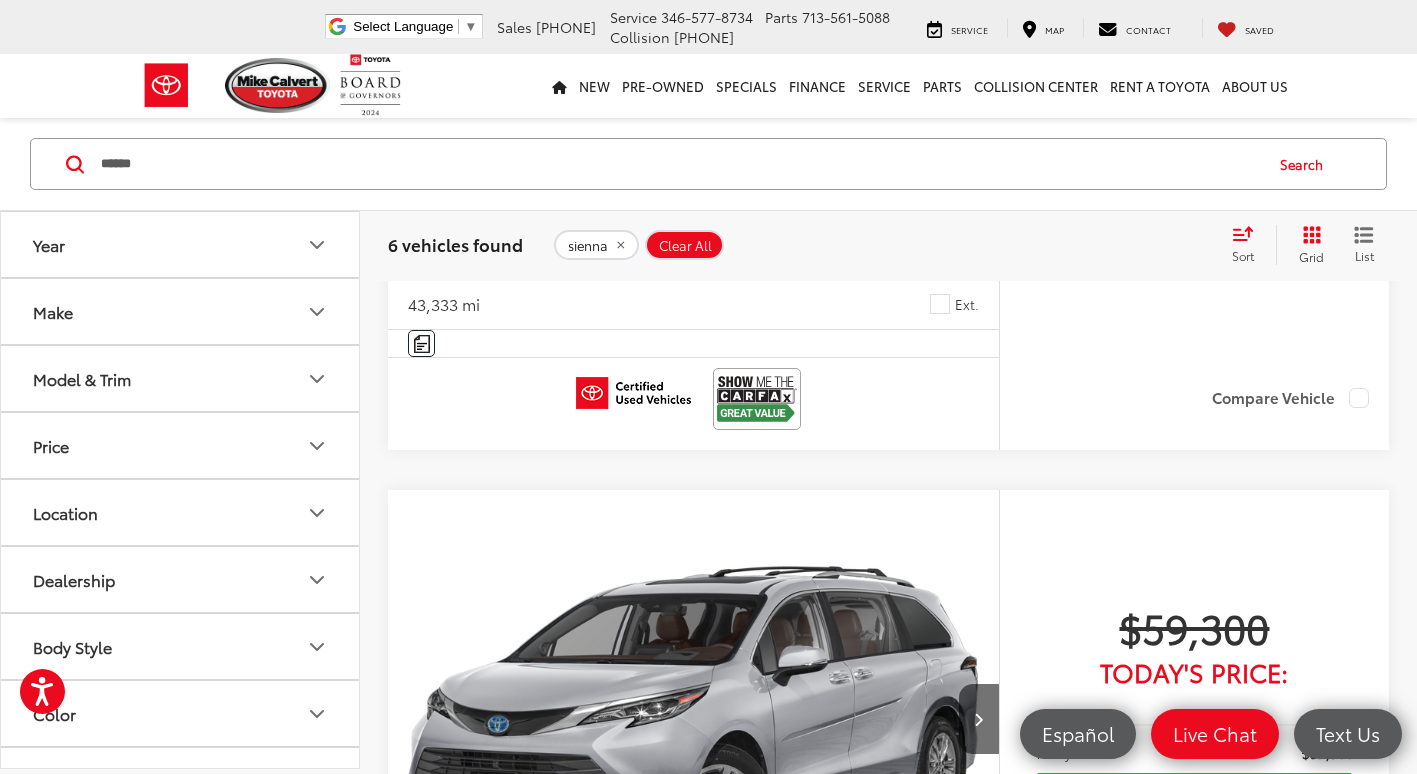 click on "Model & Trim" at bounding box center [181, 378] 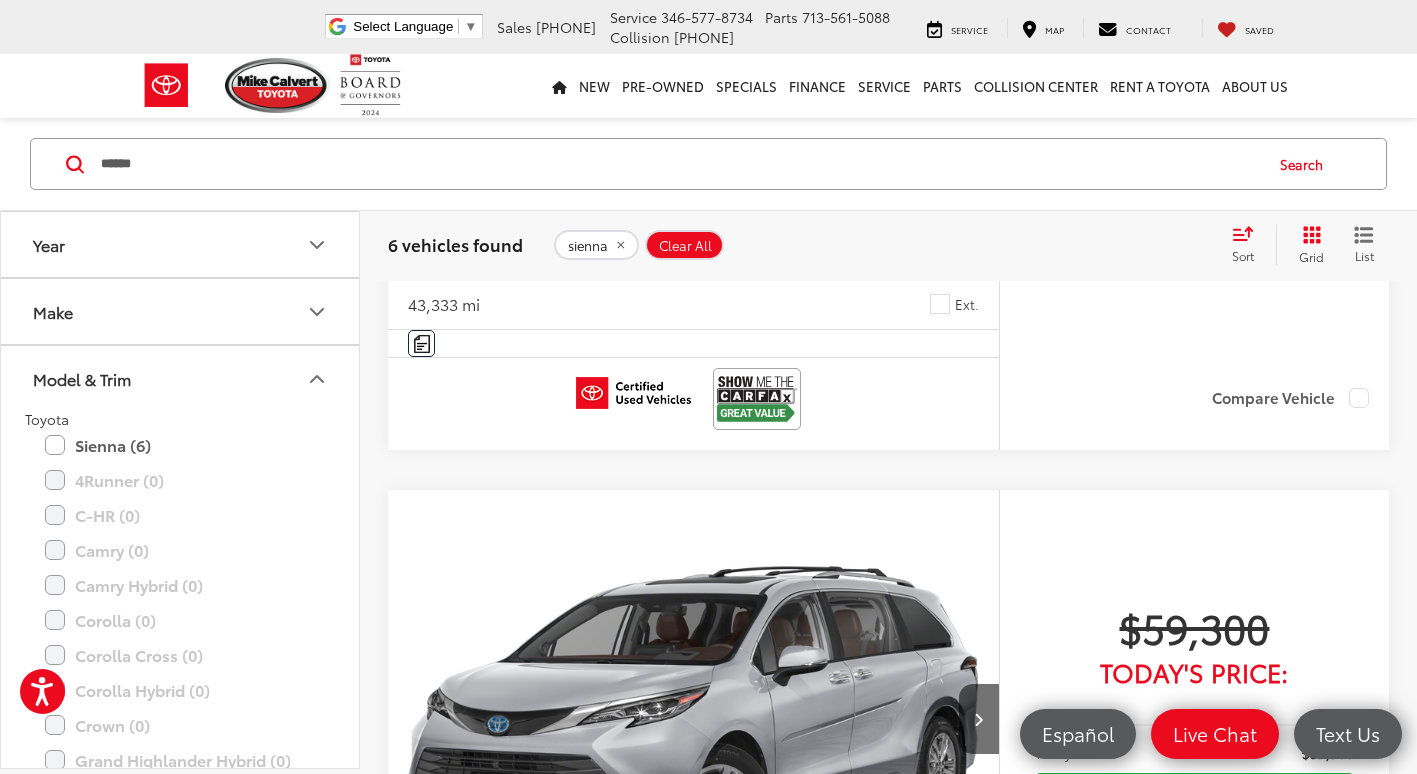 click on "Model & Trim" at bounding box center [181, 378] 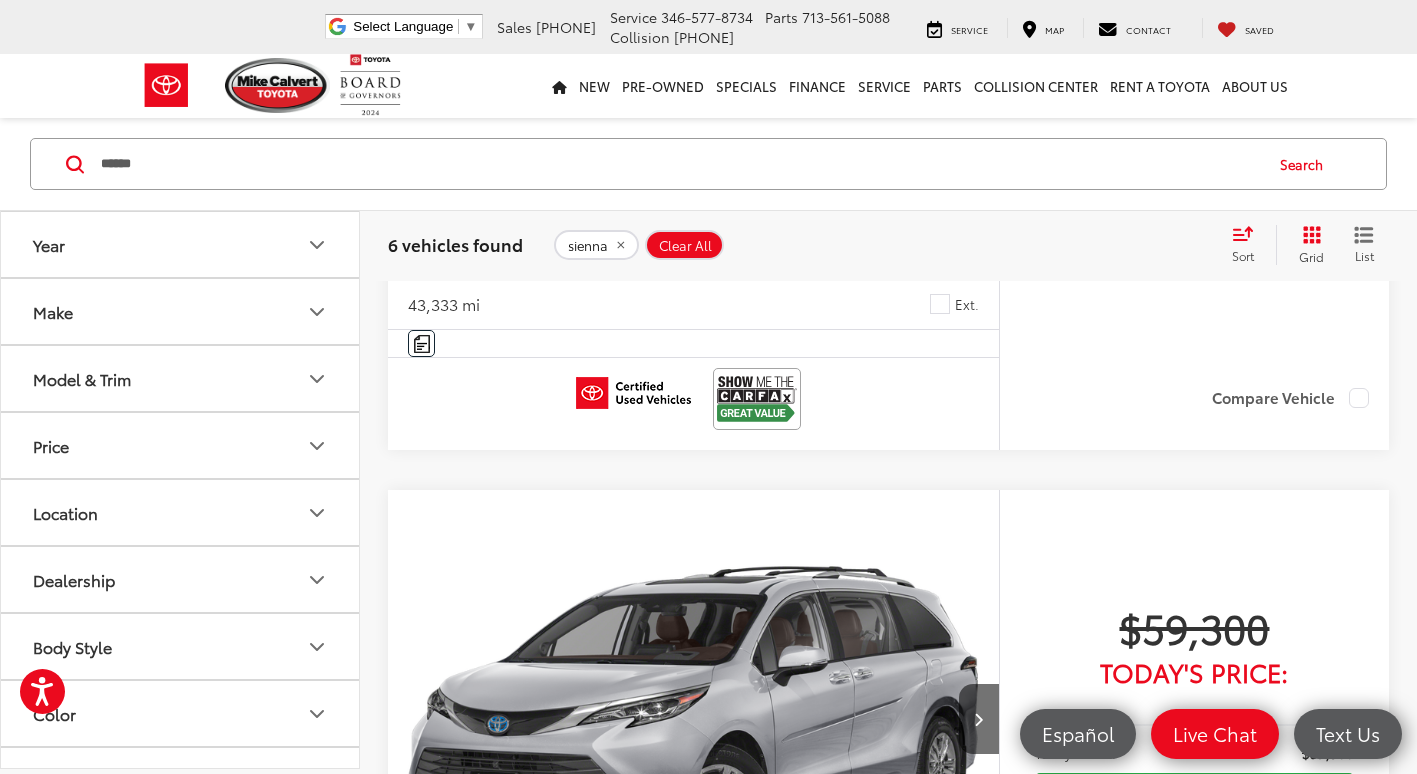 click on "Model & Trim" at bounding box center (181, 378) 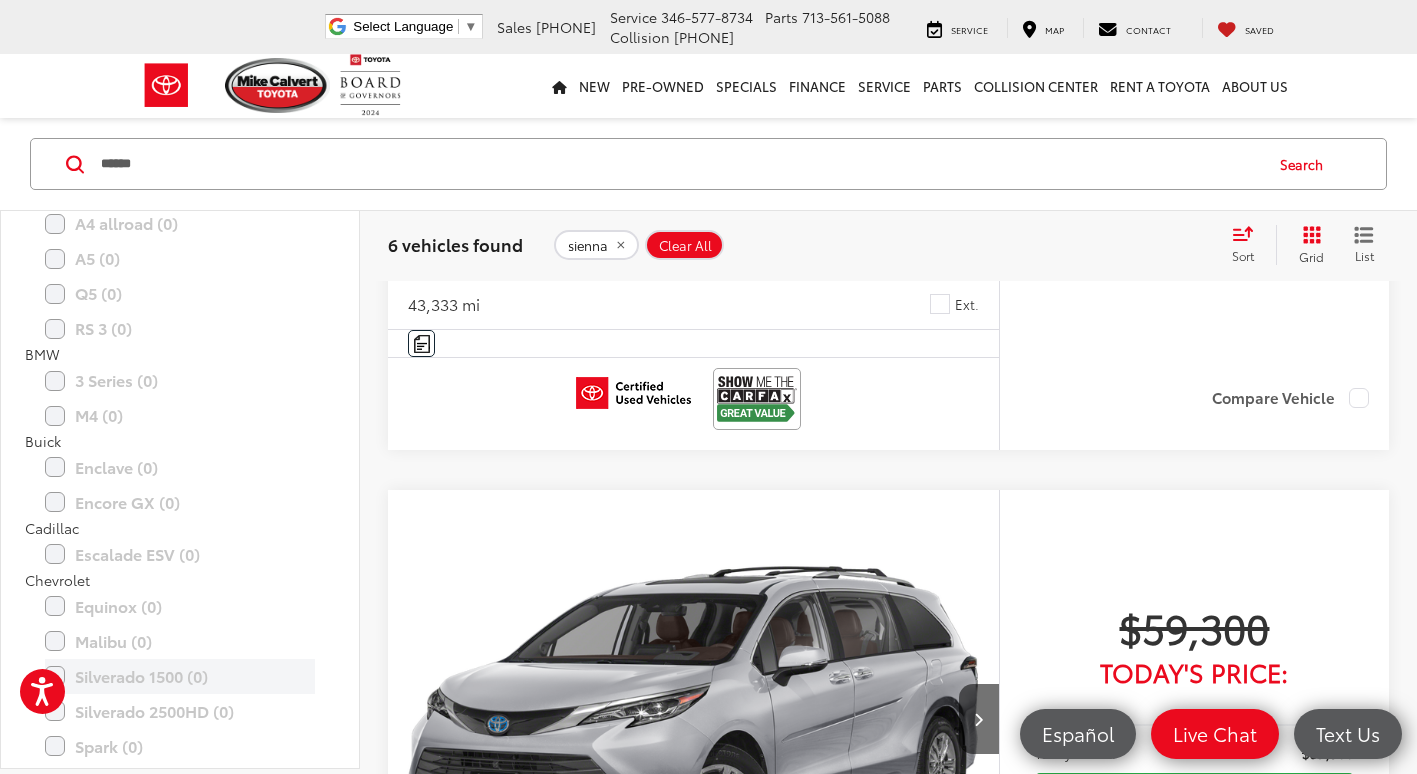 scroll, scrollTop: 1400, scrollLeft: 0, axis: vertical 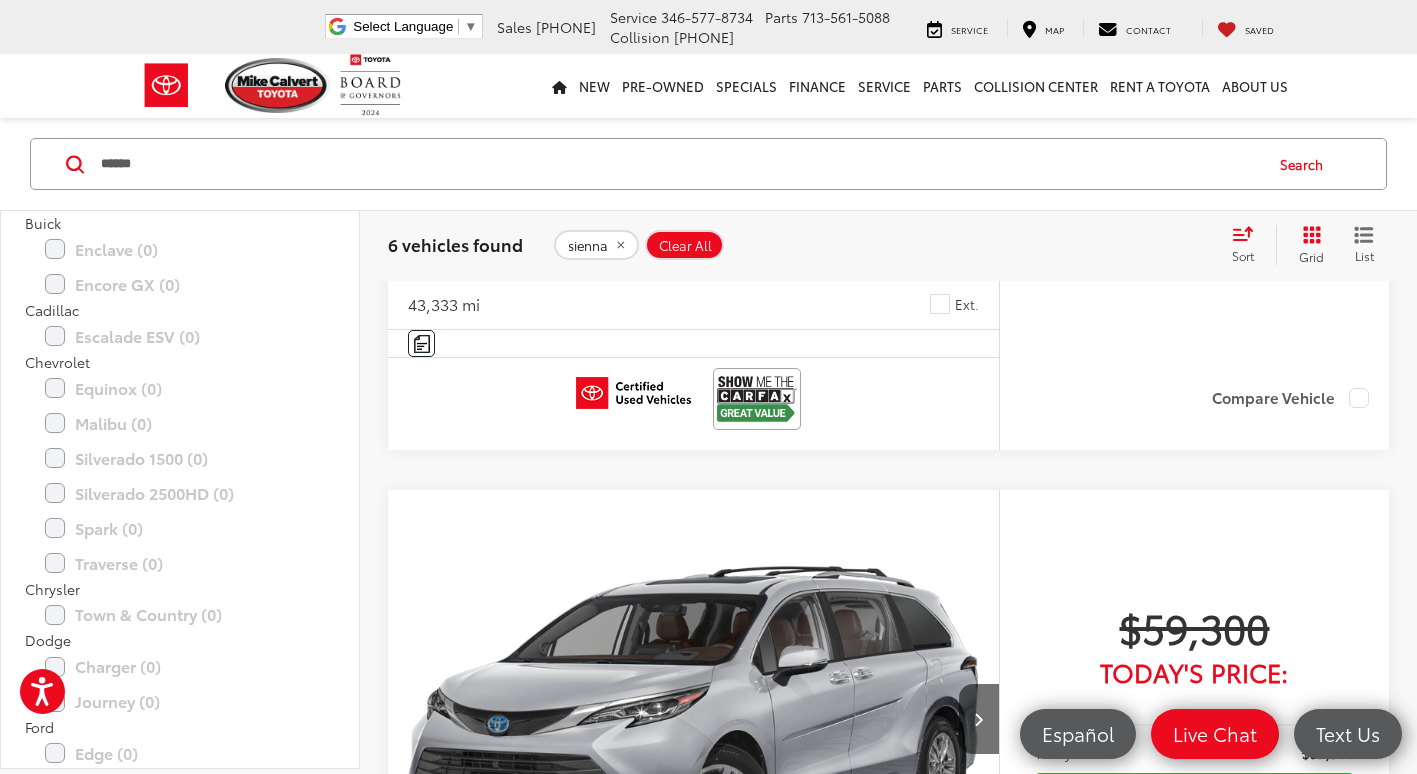 click on "2020  Toyota Sienna  XLE
Copy Link Share Print View Details VIN:  [VIN] Stock:  PT53025A Model:  5348 92,165 mi Ext. Features Bluetooth® 3rd Row Seating Apple CarPlay Heated Seats Keyless Entry Keyless Ignition System Disclaimer More Details Comments Dealer Comments Mike Calvert Toyota has been here in [CITY] for 35 years. Family owned and operated we have again been Nationally Recognized for outstanding Customer Service, Sales and Service. From the moment you contact us, you'll know our commitment to Customer Service is second to none. We strive to make your experience with Mike Calvert Toyota a good one - for the life of your vehicle. Whether you need to Purchase, Finance, or Service a New or Pre-Owned car, you've come to the right place. It will be a pleasure to serve you. 19/26 City/Highway MPG CARFAX One-Owner. More...
$27,991
Today's Price:" at bounding box center (888, 431) 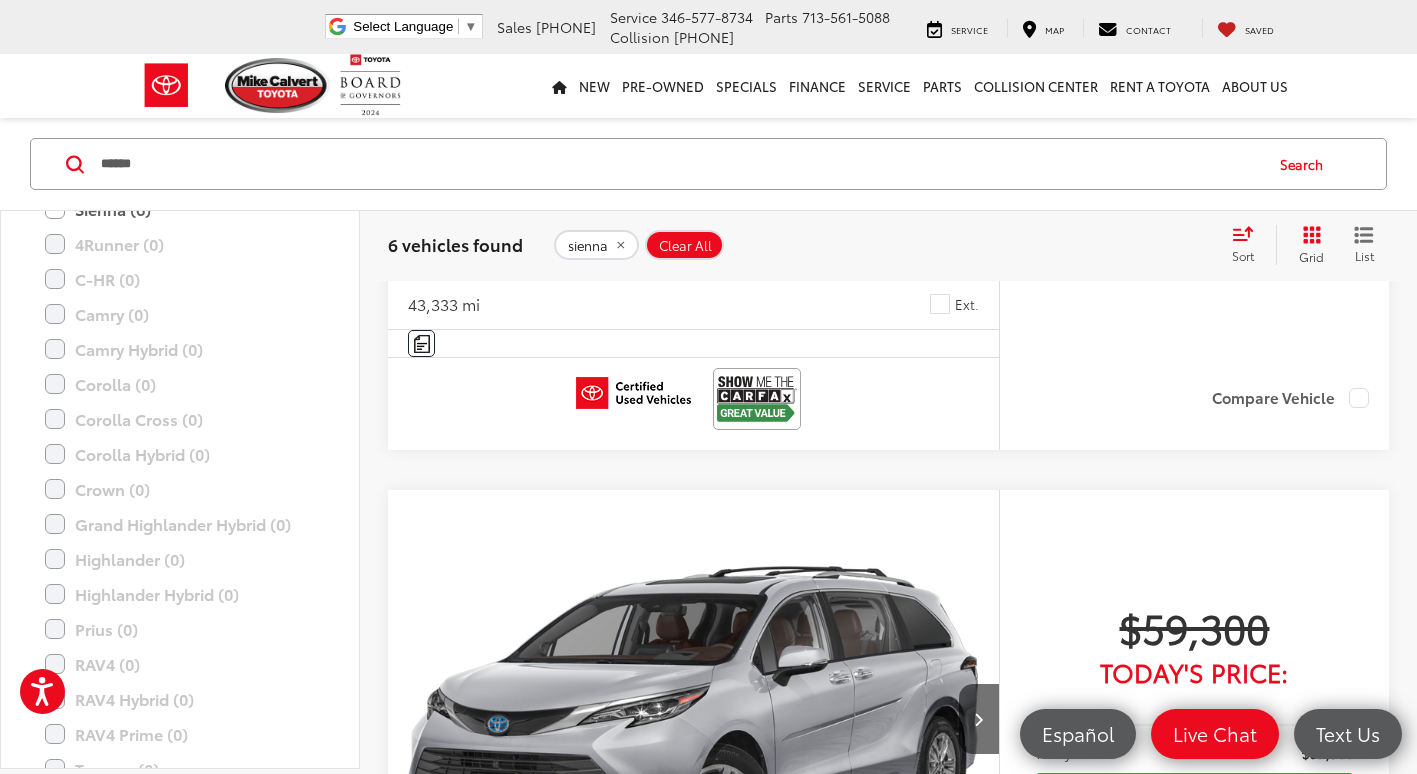 scroll, scrollTop: 0, scrollLeft: 0, axis: both 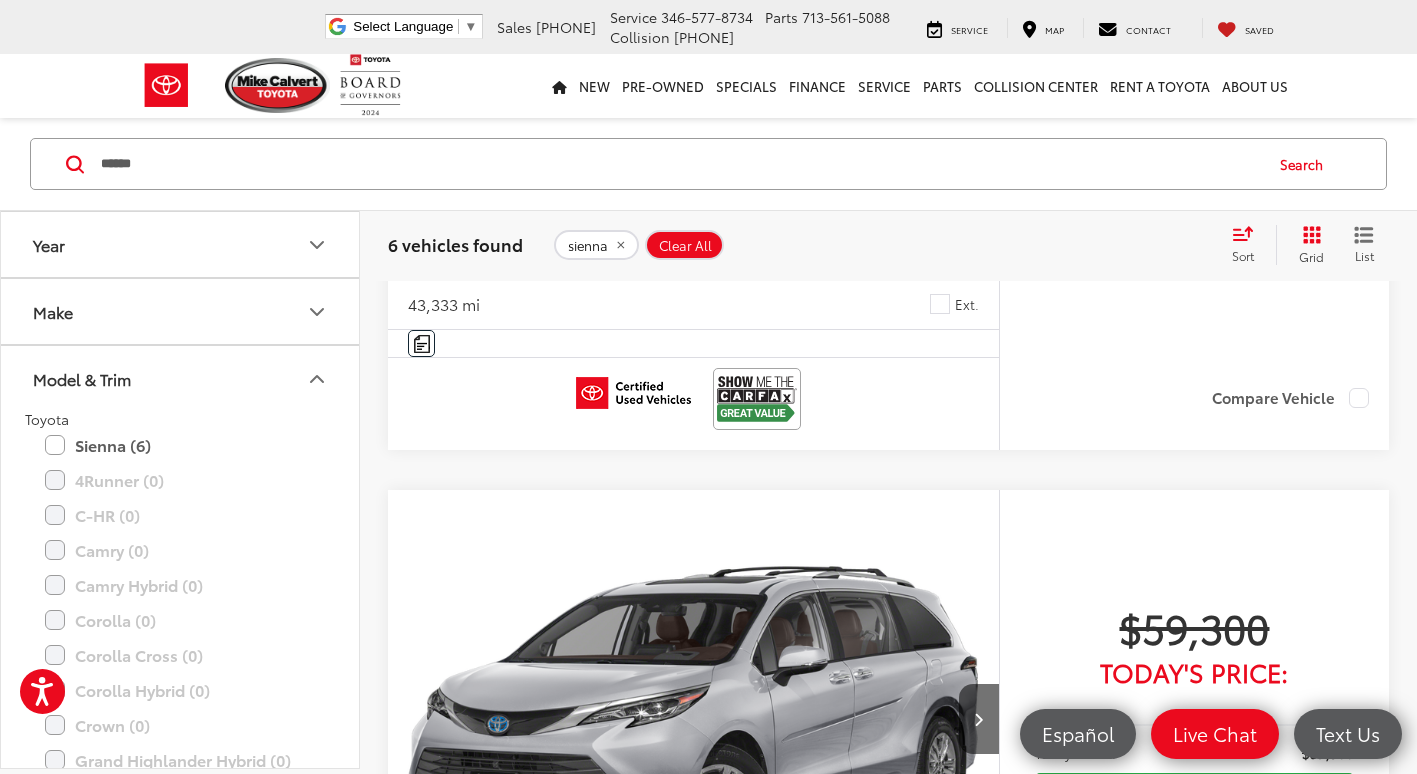 click on "Model & Trim" at bounding box center (181, 378) 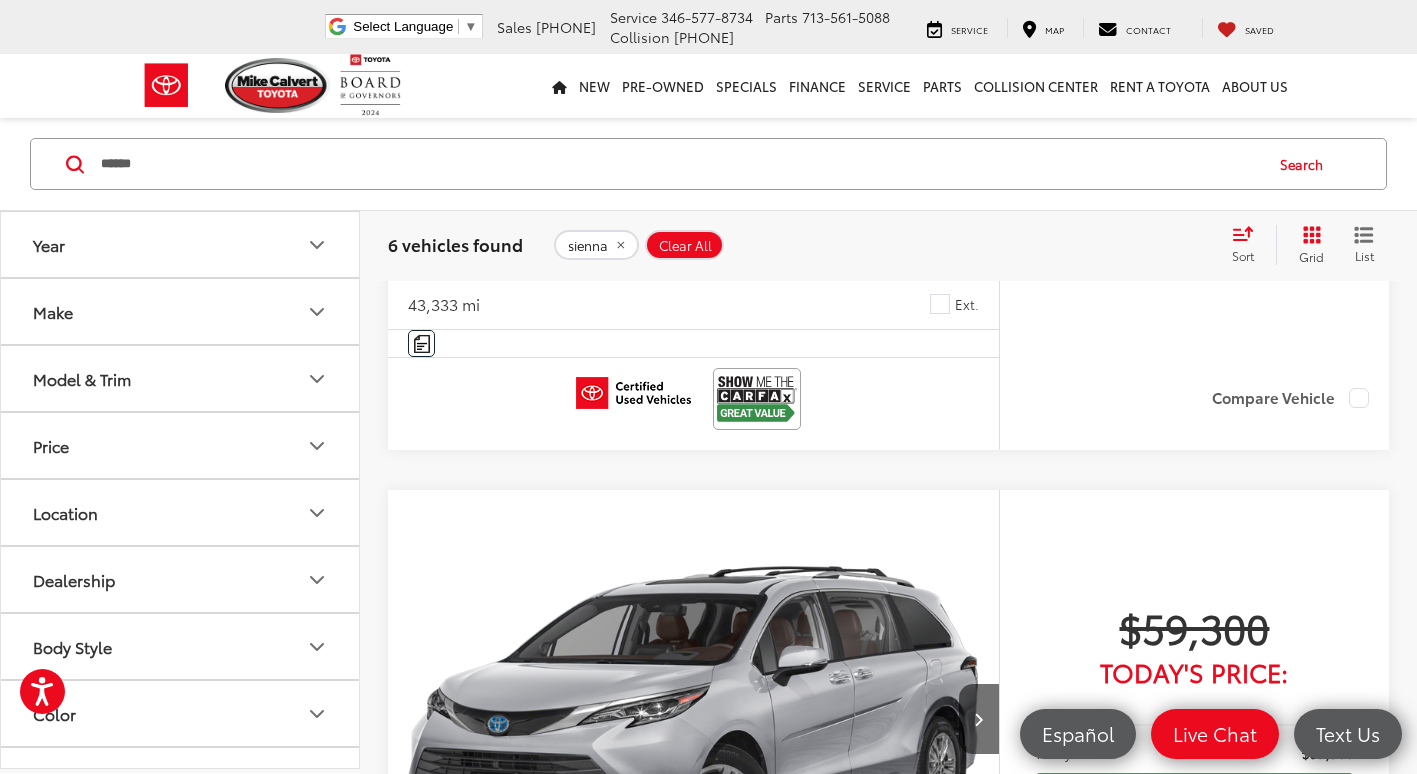 click on "Make" at bounding box center [181, 311] 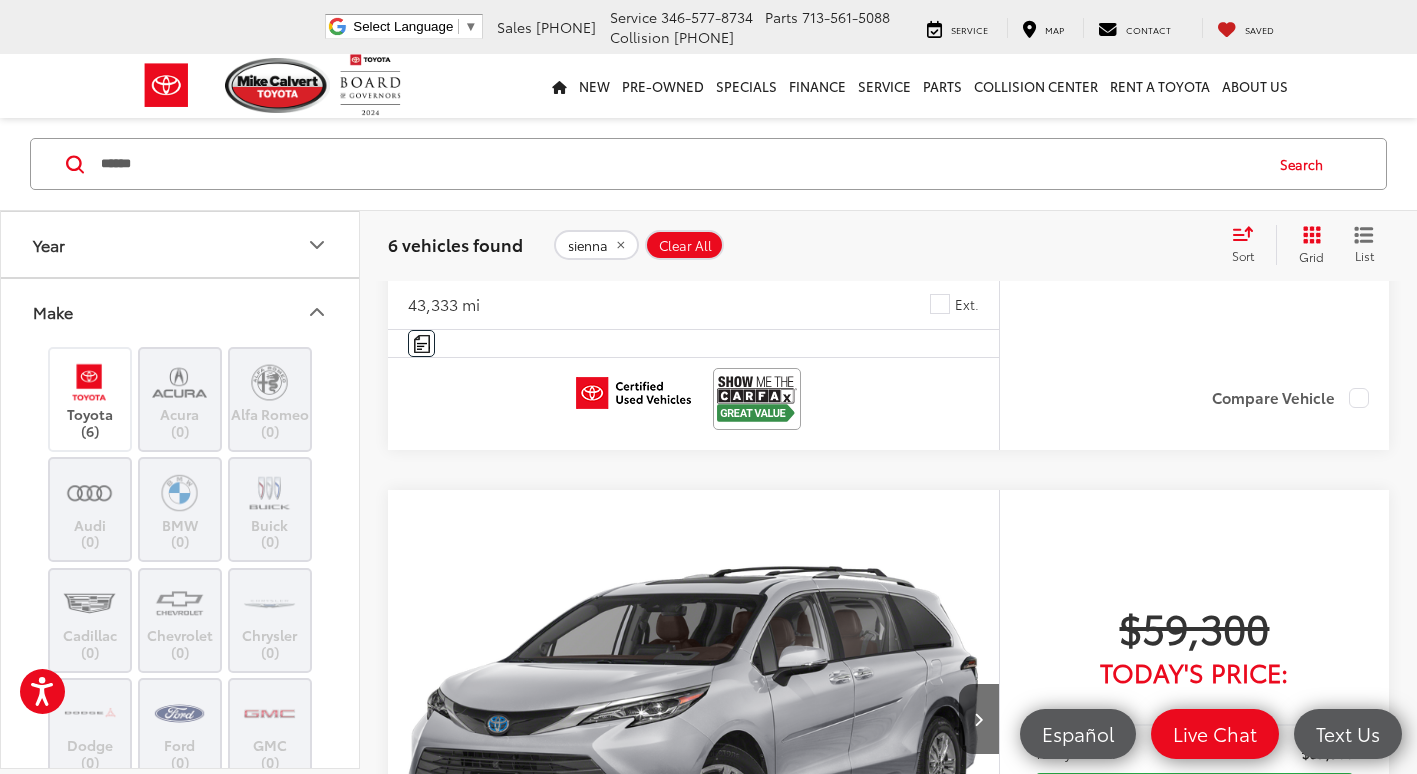 click on "Make" at bounding box center [181, 311] 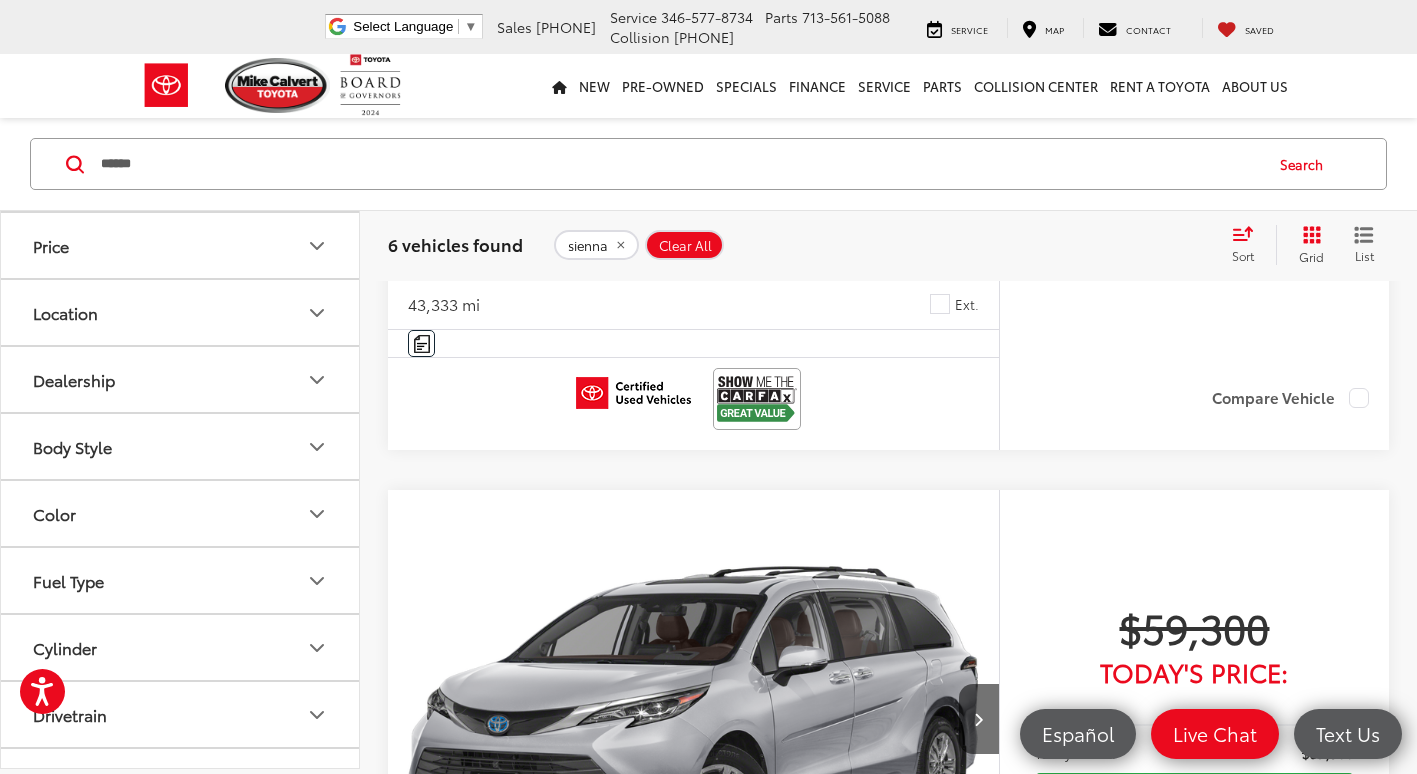scroll, scrollTop: 300, scrollLeft: 0, axis: vertical 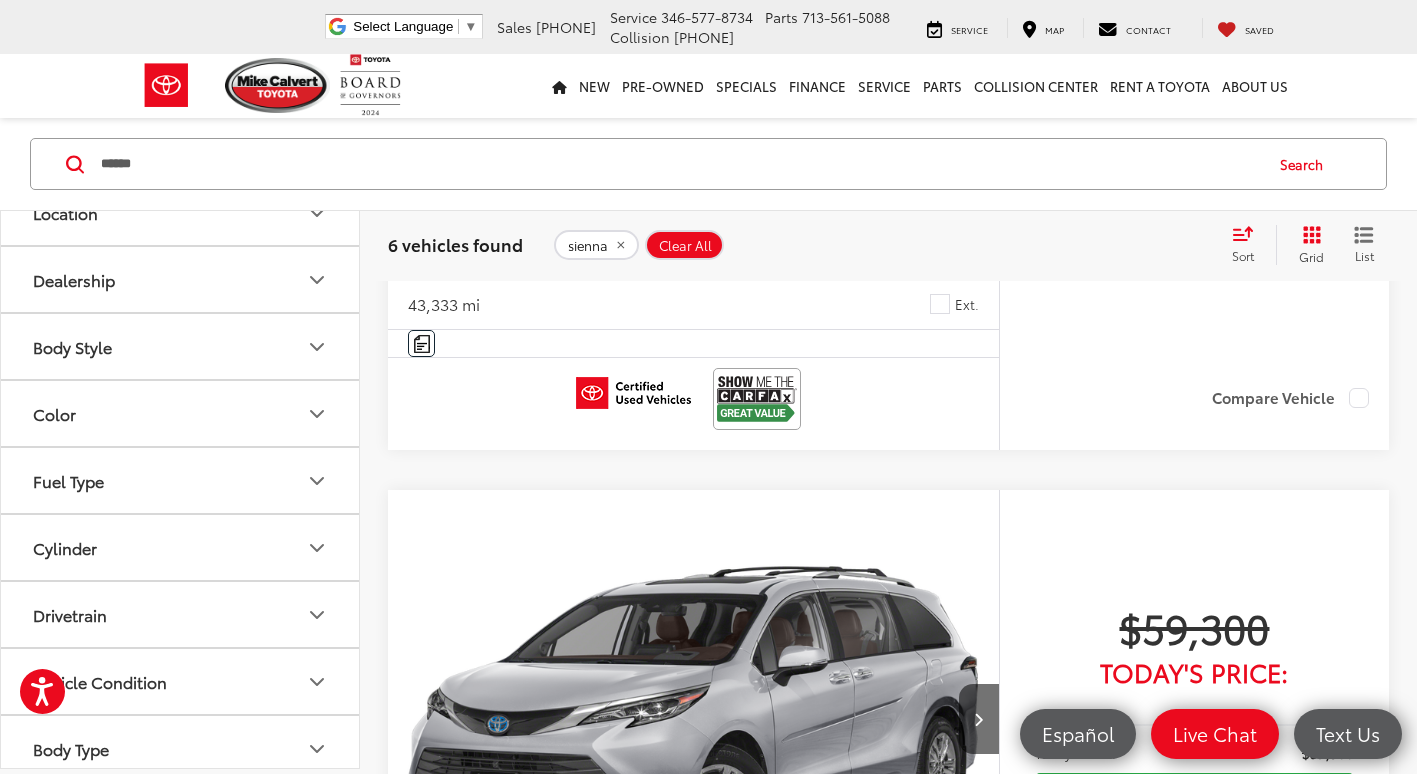 click on "Body Style" at bounding box center [181, 346] 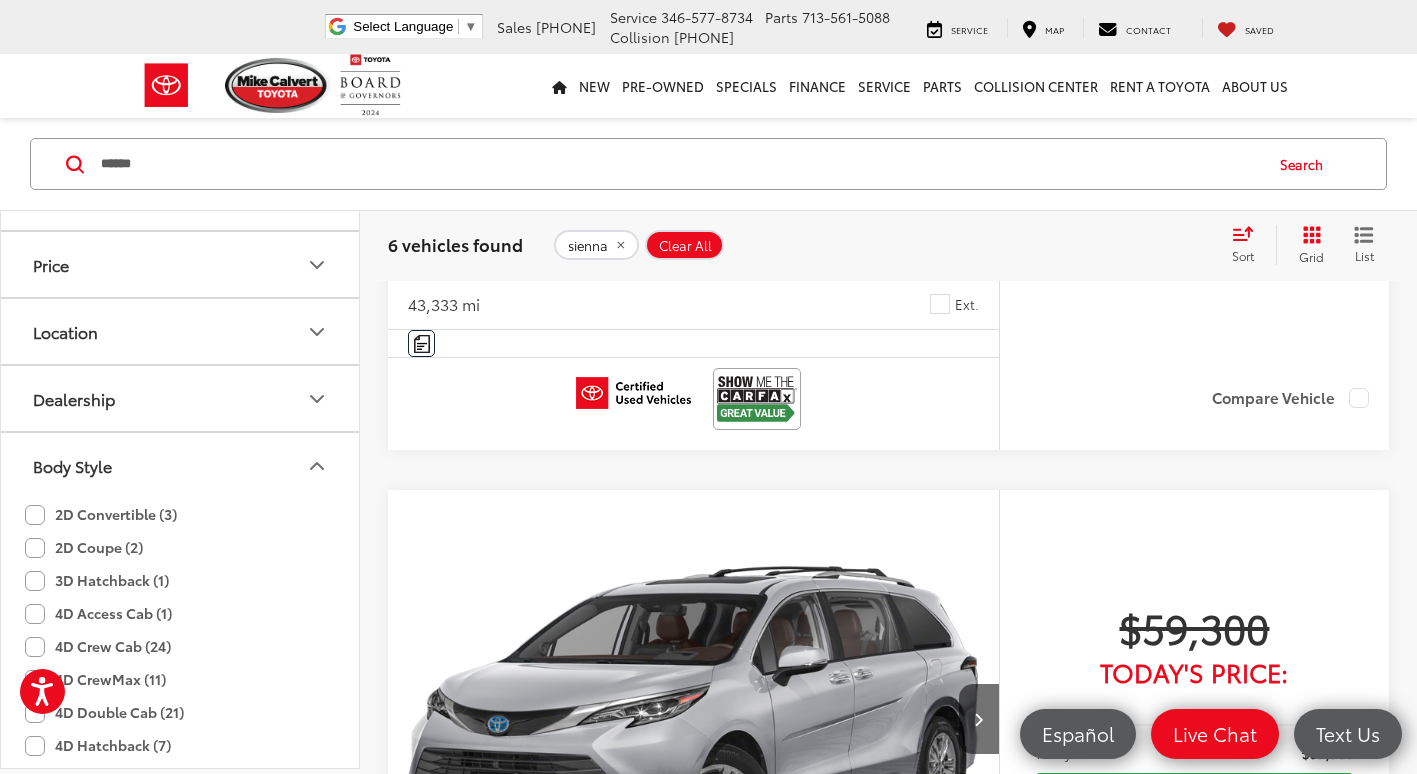 scroll, scrollTop: 100, scrollLeft: 0, axis: vertical 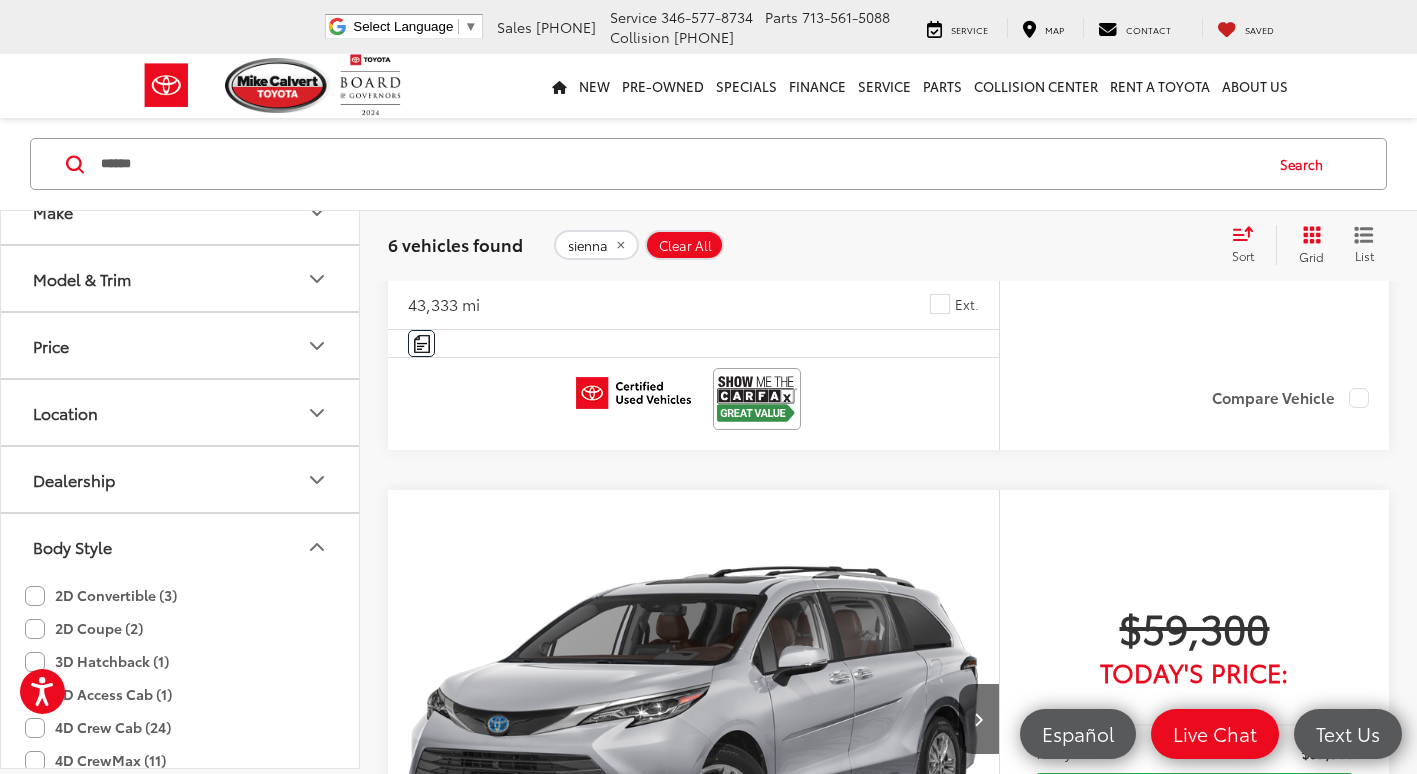 click on "Dealership" at bounding box center (181, 479) 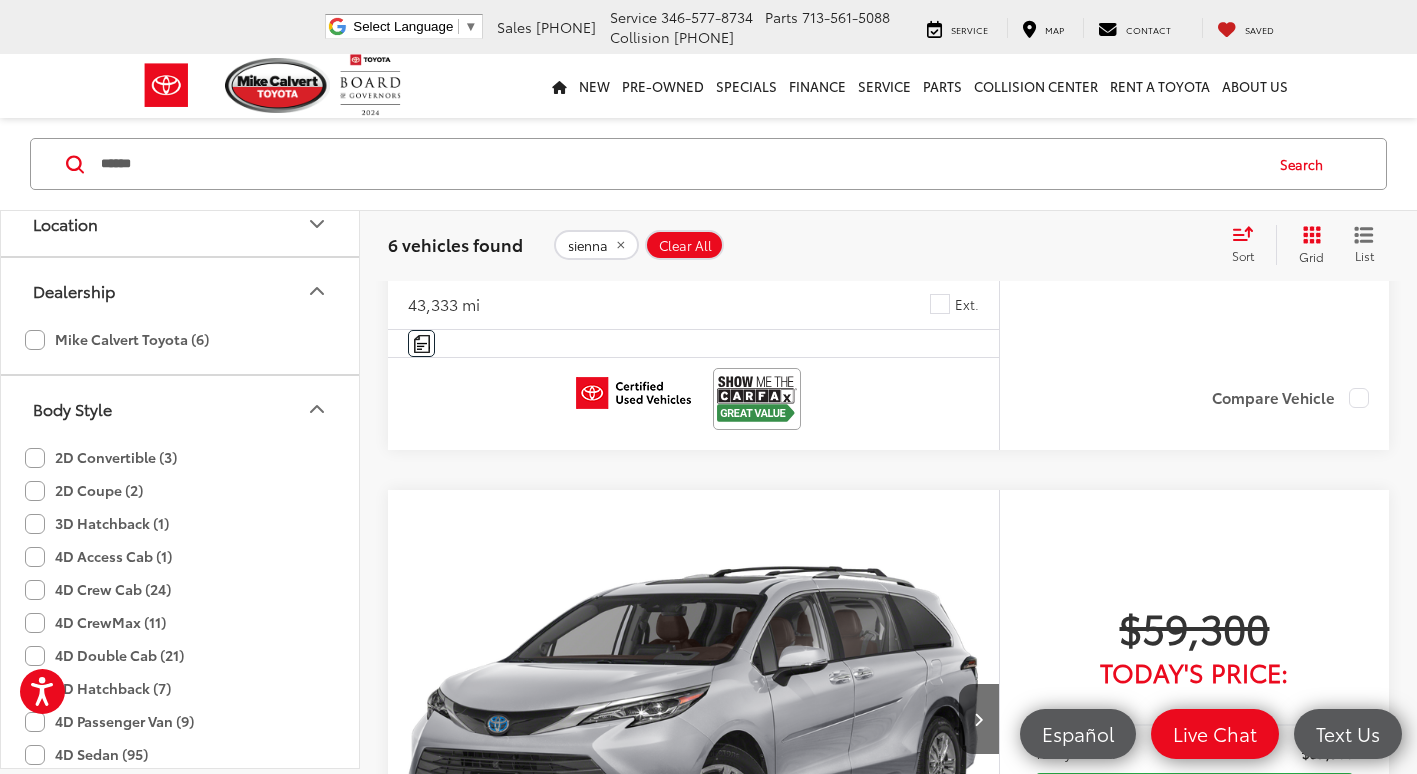scroll, scrollTop: 300, scrollLeft: 0, axis: vertical 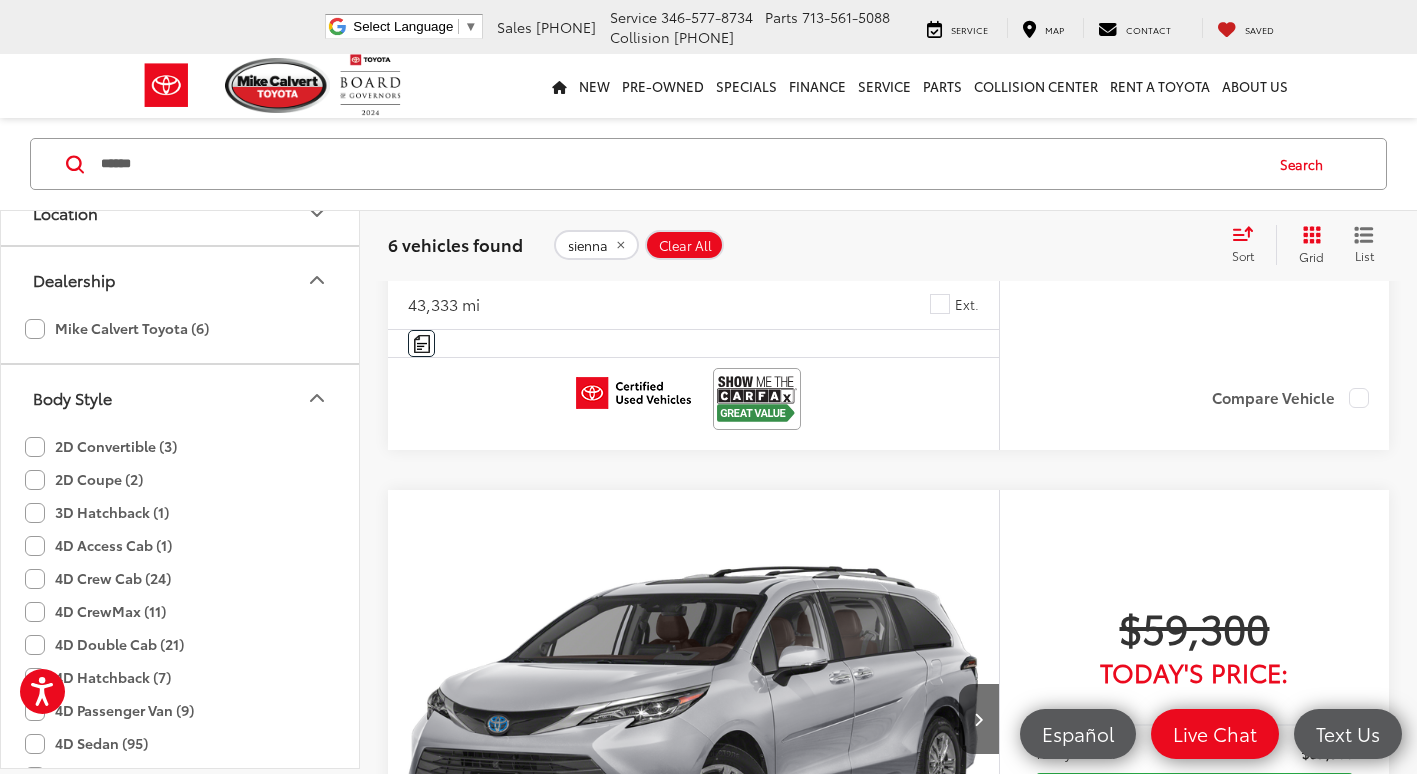 click on "Body Style" at bounding box center (181, 397) 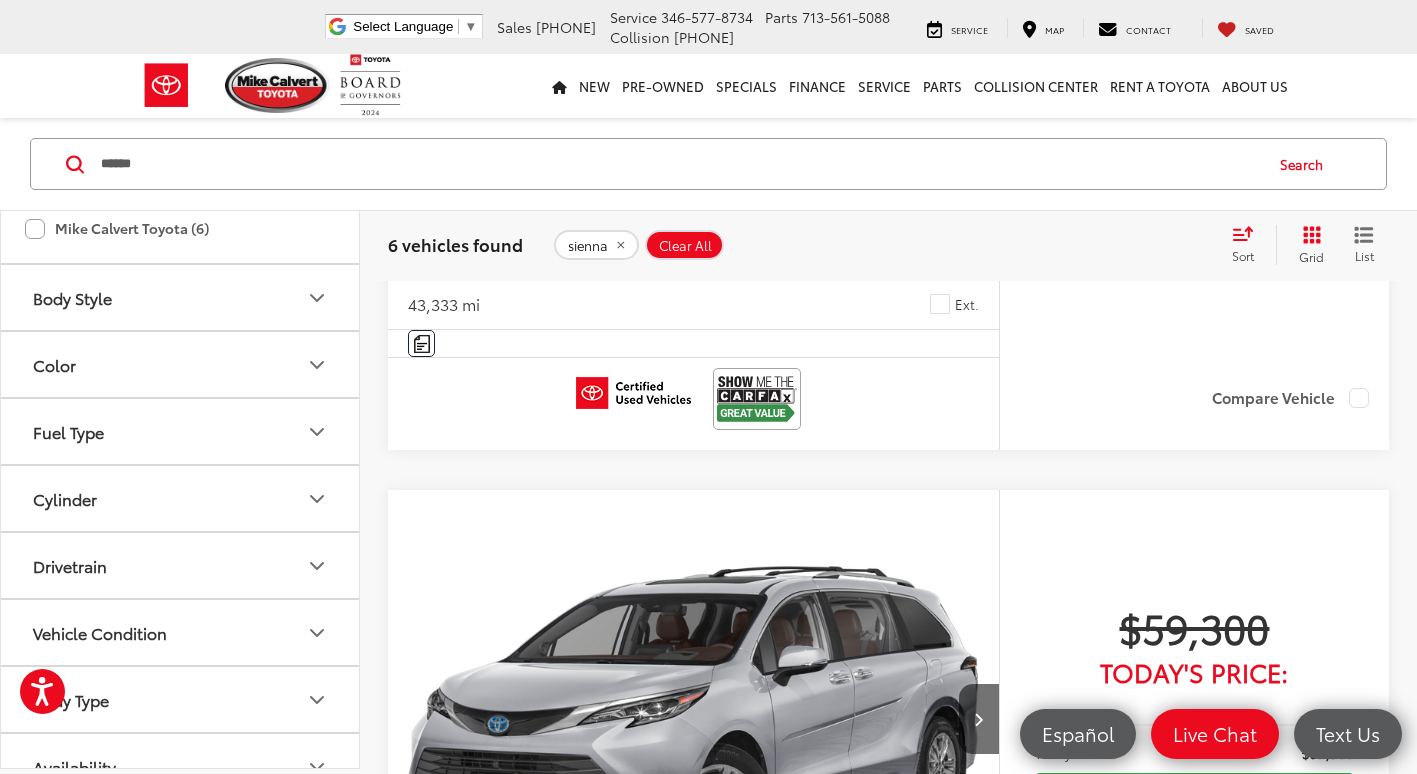 scroll, scrollTop: 432, scrollLeft: 0, axis: vertical 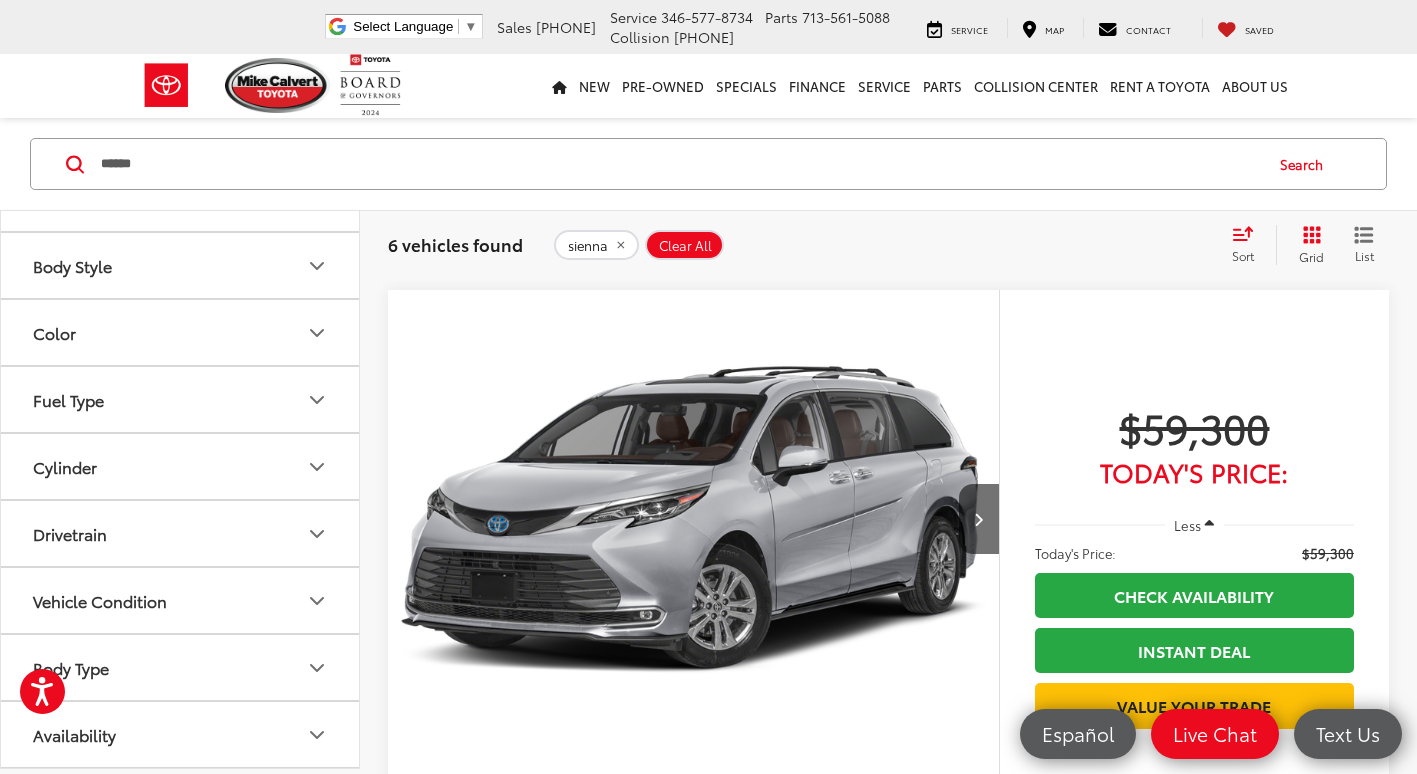 click on "Body Type" at bounding box center (181, 667) 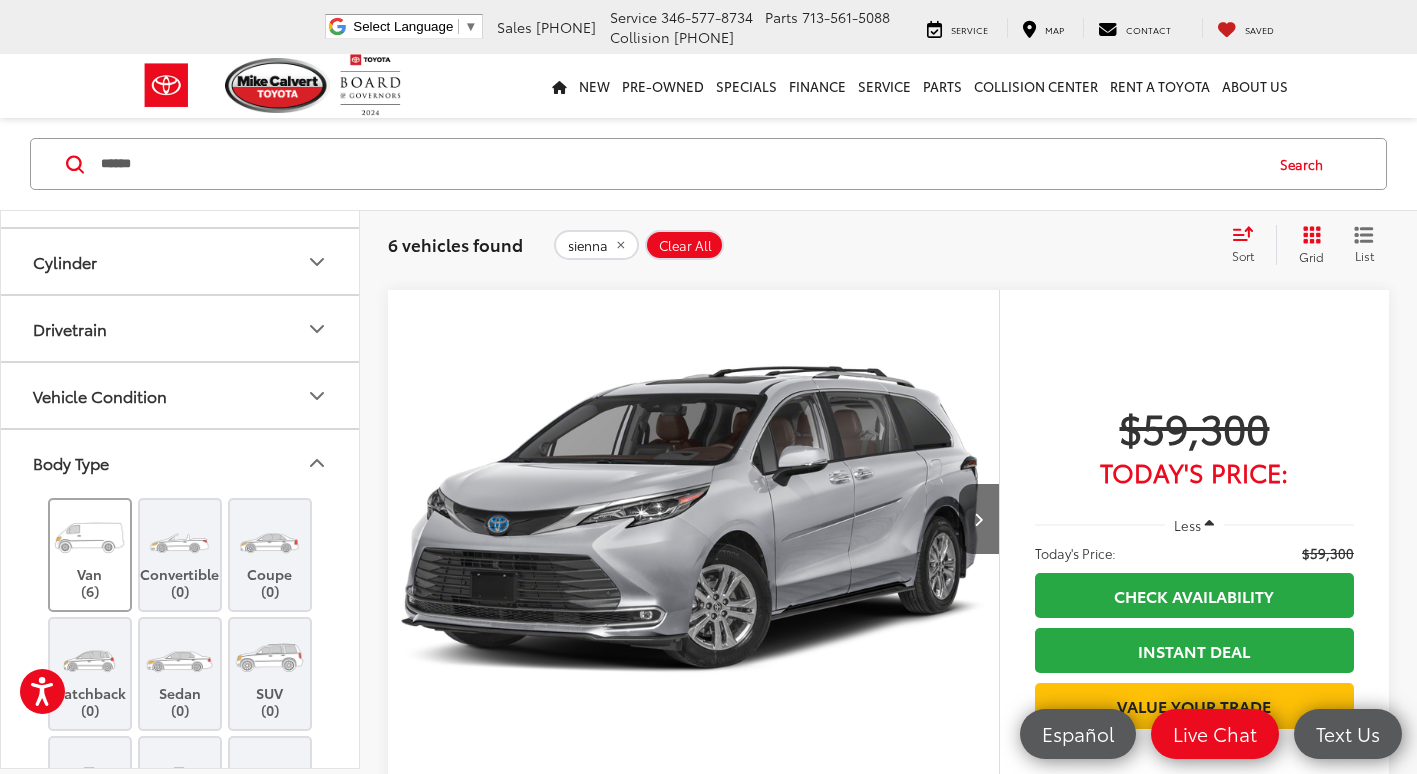 scroll, scrollTop: 641, scrollLeft: 0, axis: vertical 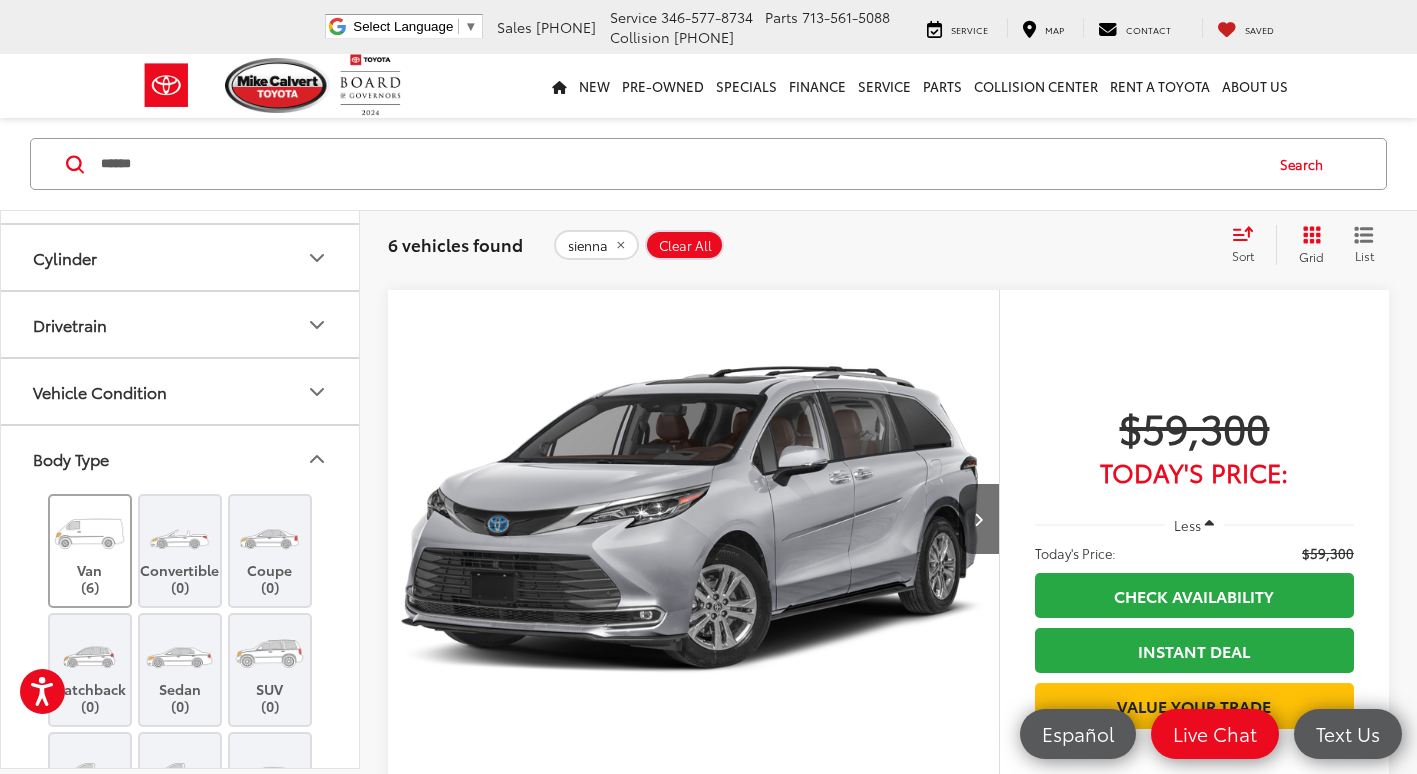 click on "Van   (6)" at bounding box center [90, 551] 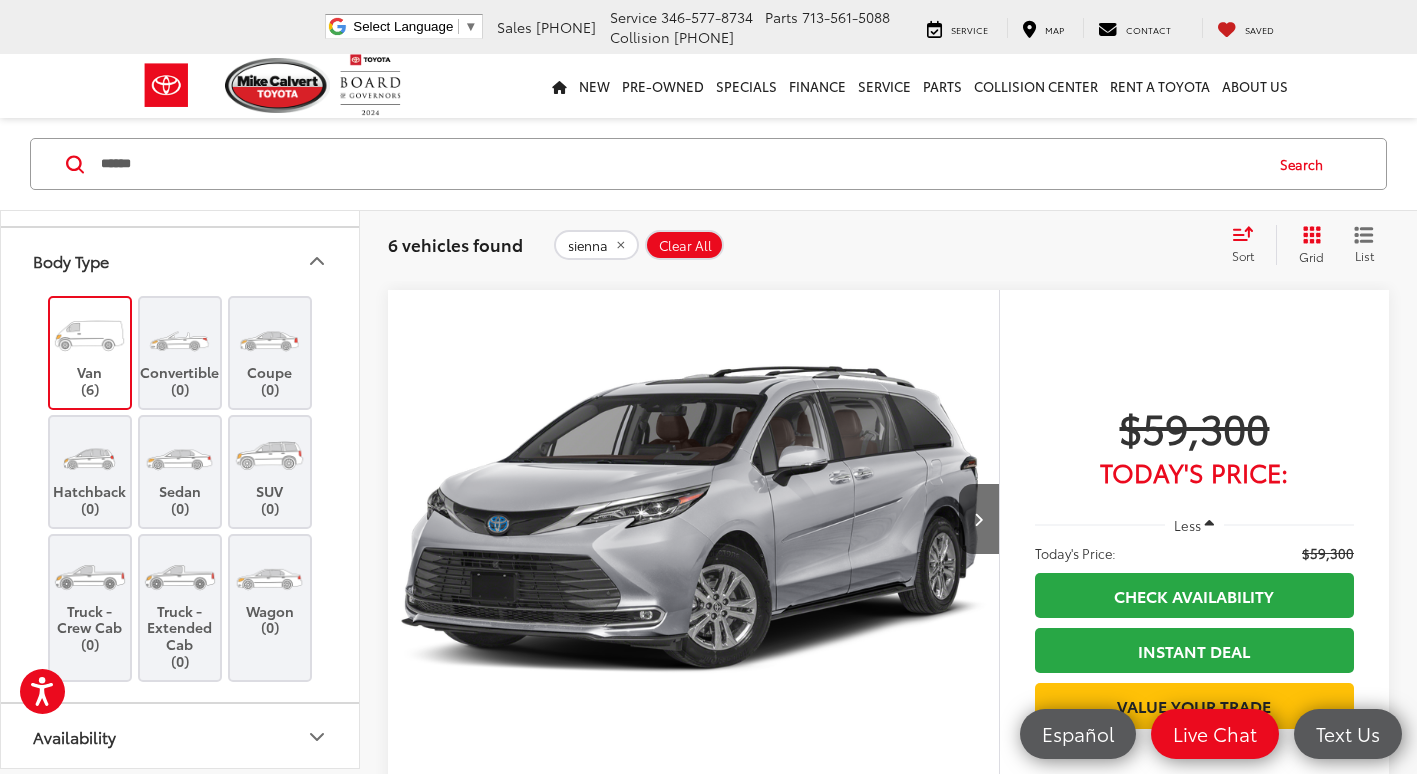 scroll, scrollTop: 841, scrollLeft: 0, axis: vertical 